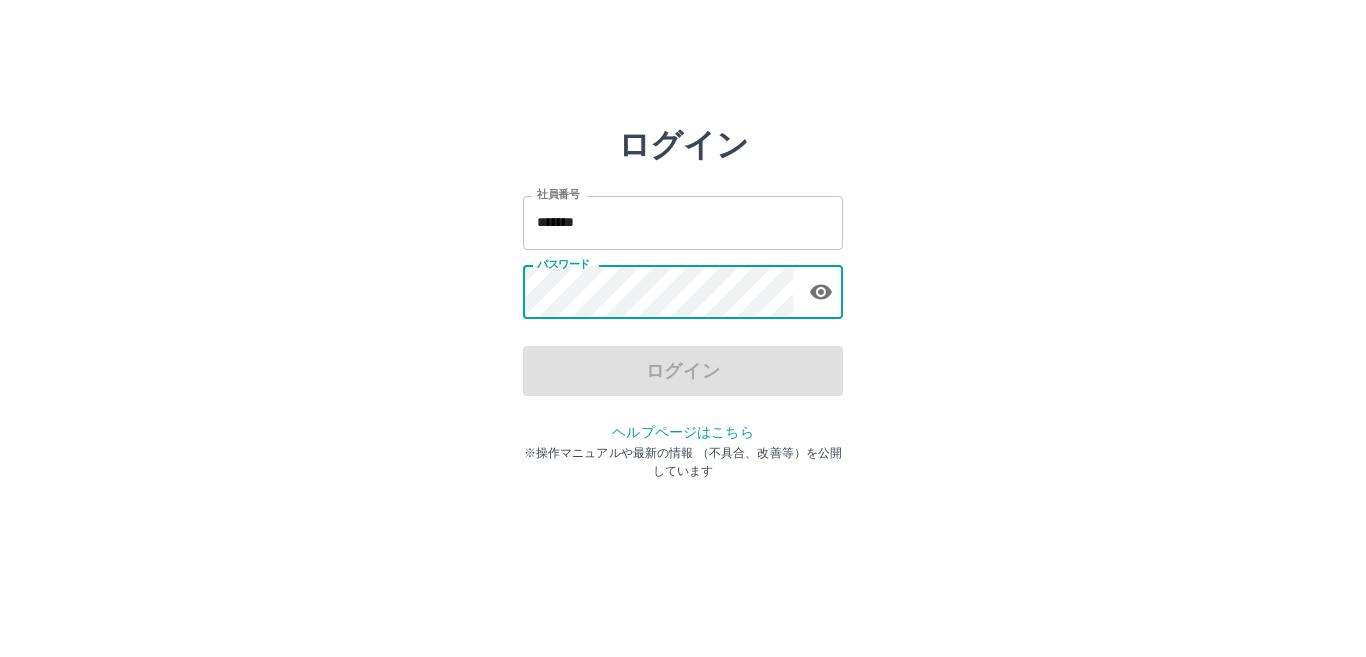 scroll, scrollTop: 0, scrollLeft: 0, axis: both 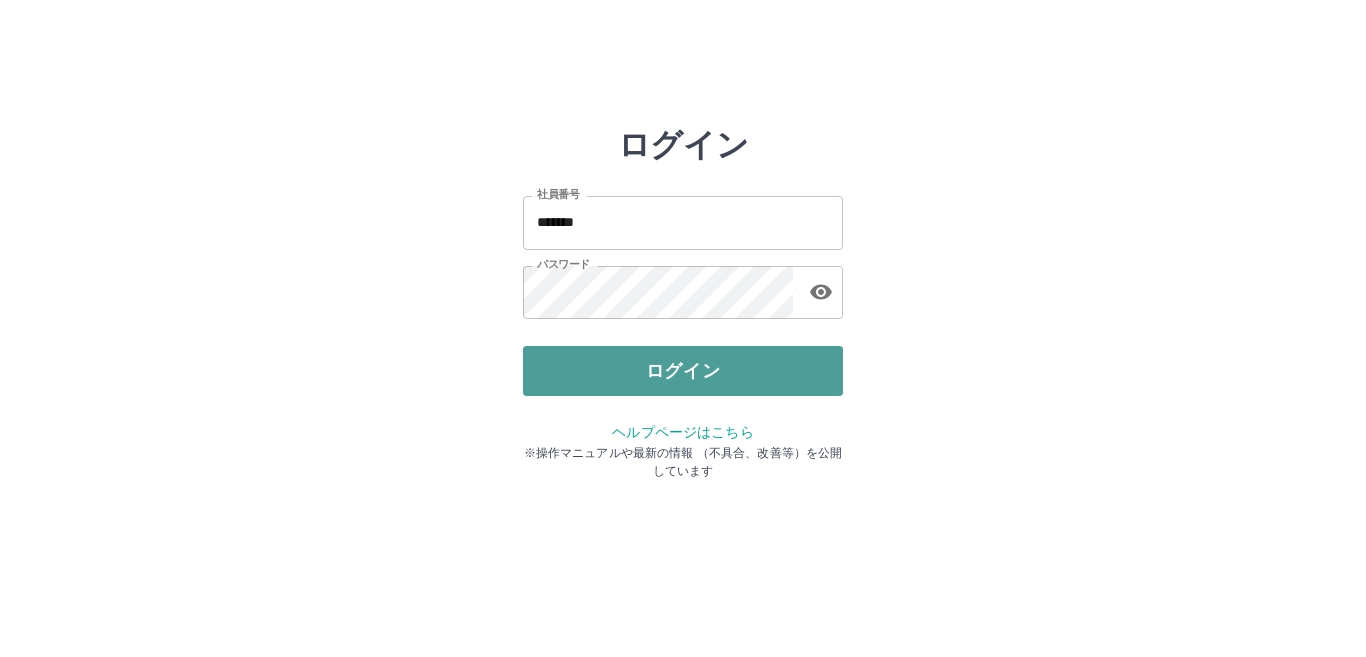 click on "ログイン" at bounding box center [683, 371] 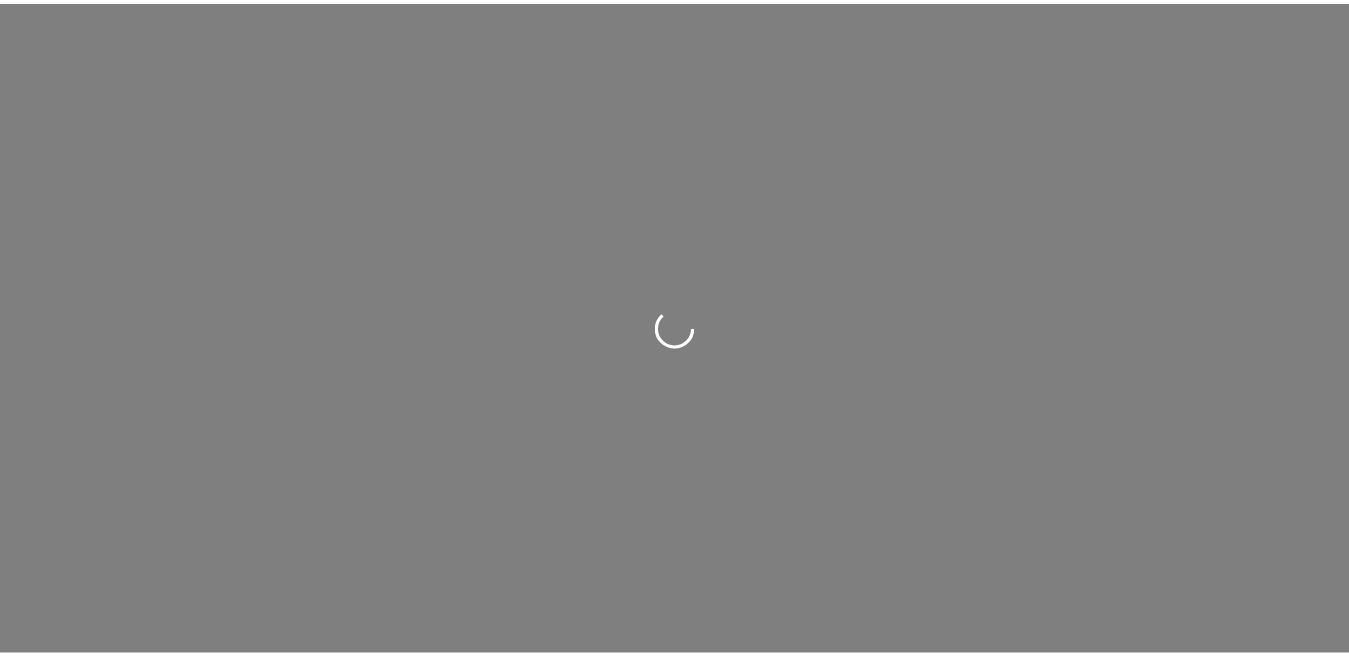 scroll, scrollTop: 0, scrollLeft: 0, axis: both 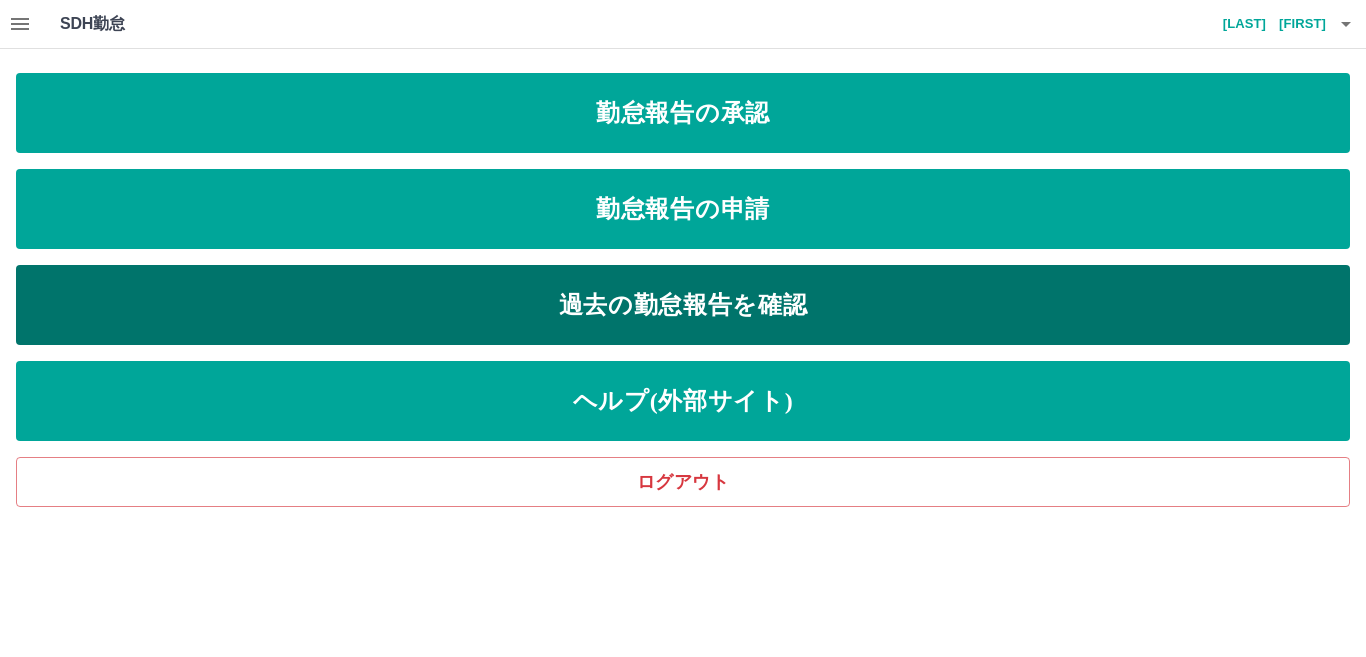 click on "過去の勤怠報告を確認" at bounding box center (683, 305) 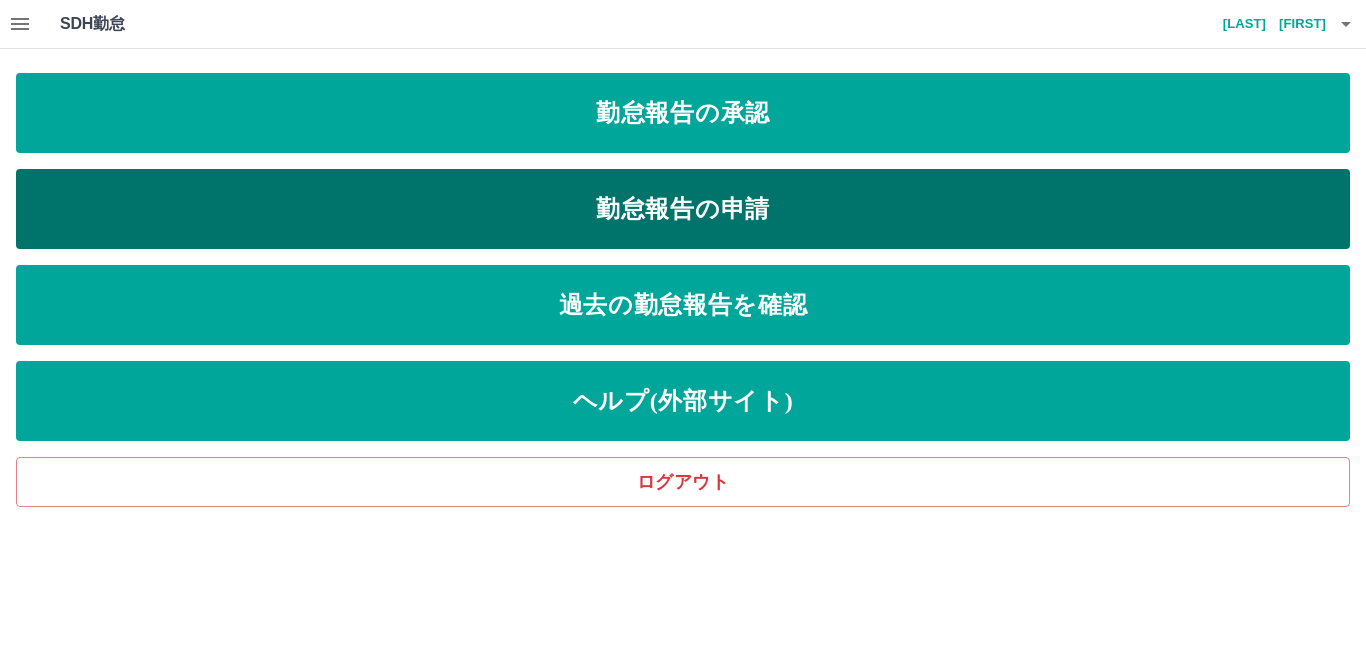 click on "勤怠報告の申請" at bounding box center [683, 209] 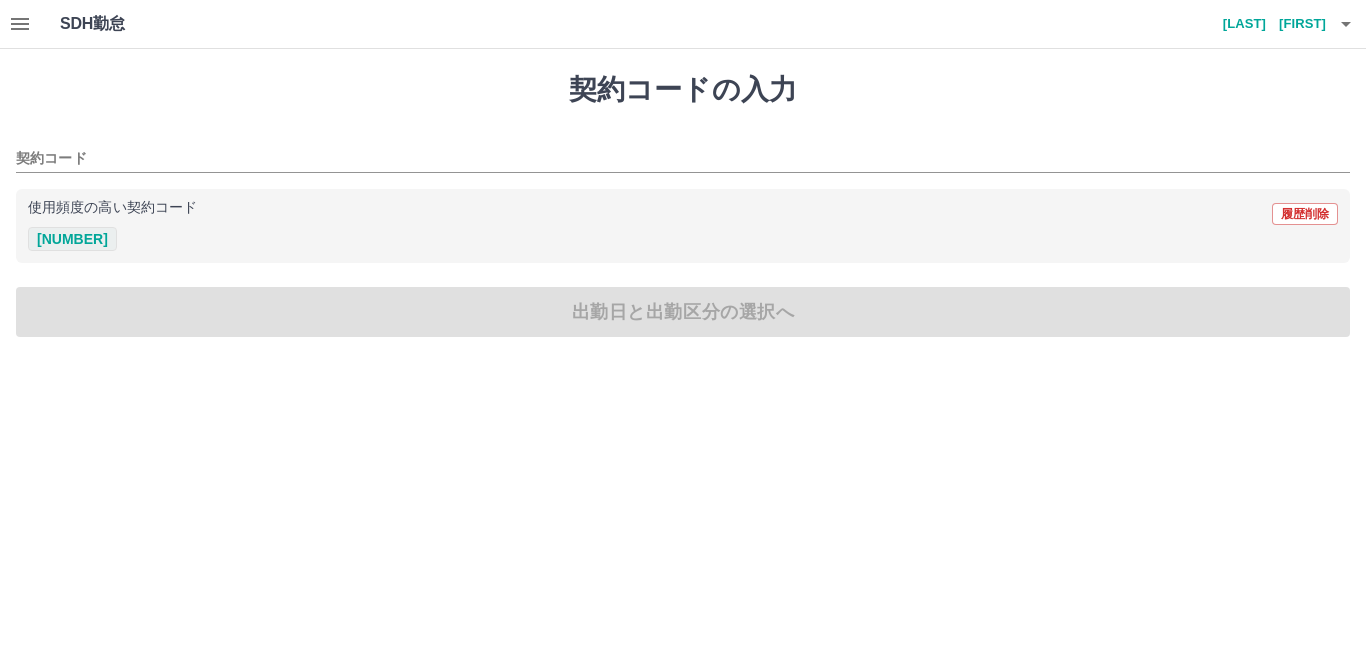 click on "41713004" at bounding box center [72, 239] 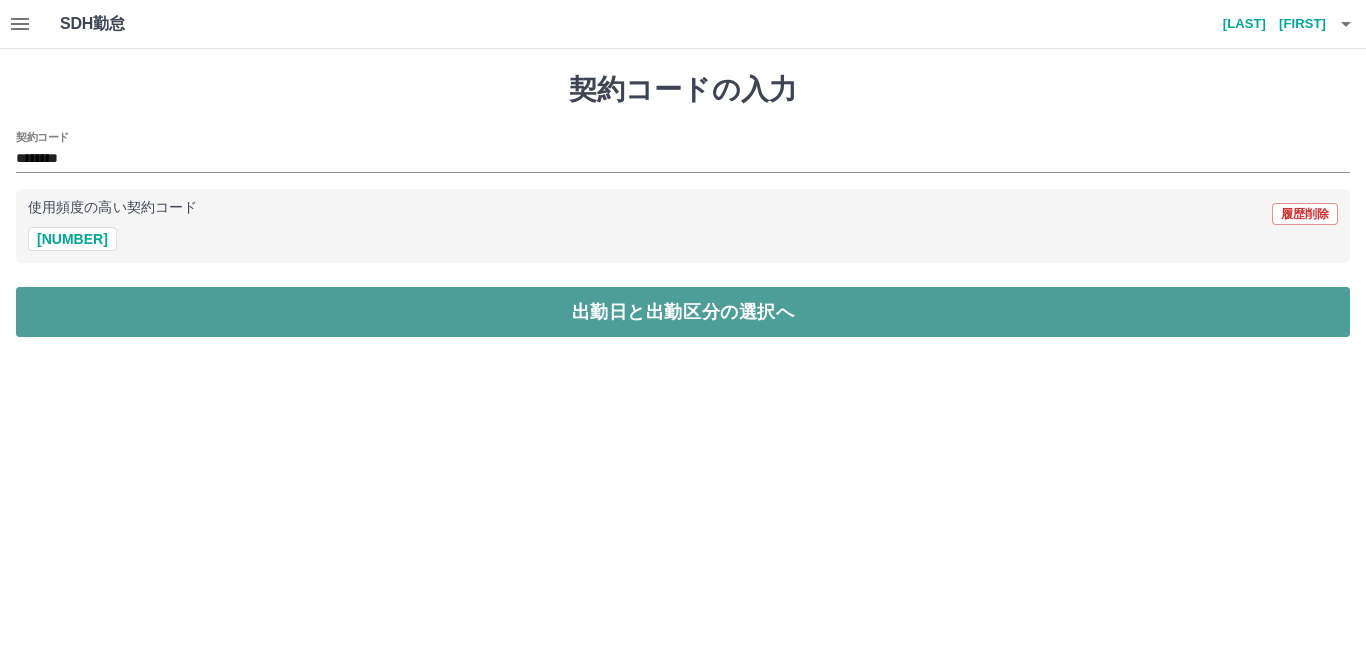 click on "出勤日と出勤区分の選択へ" at bounding box center [683, 312] 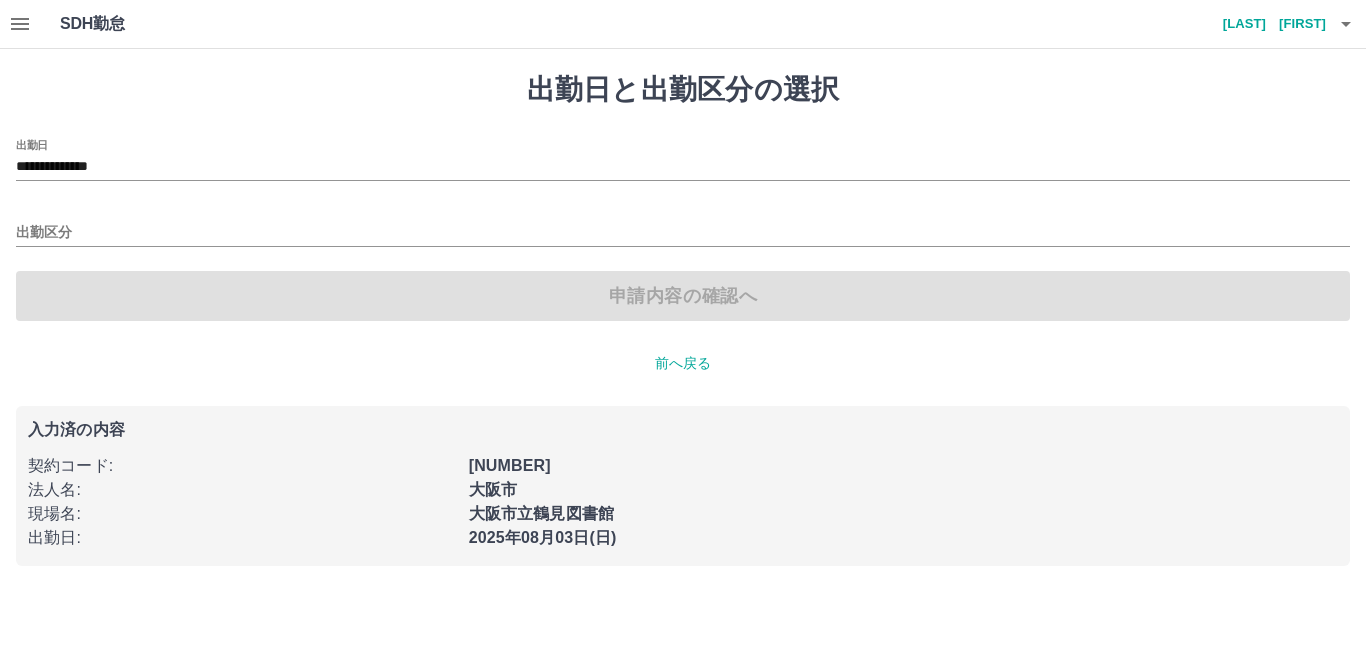 click on "出勤区分" at bounding box center (683, 226) 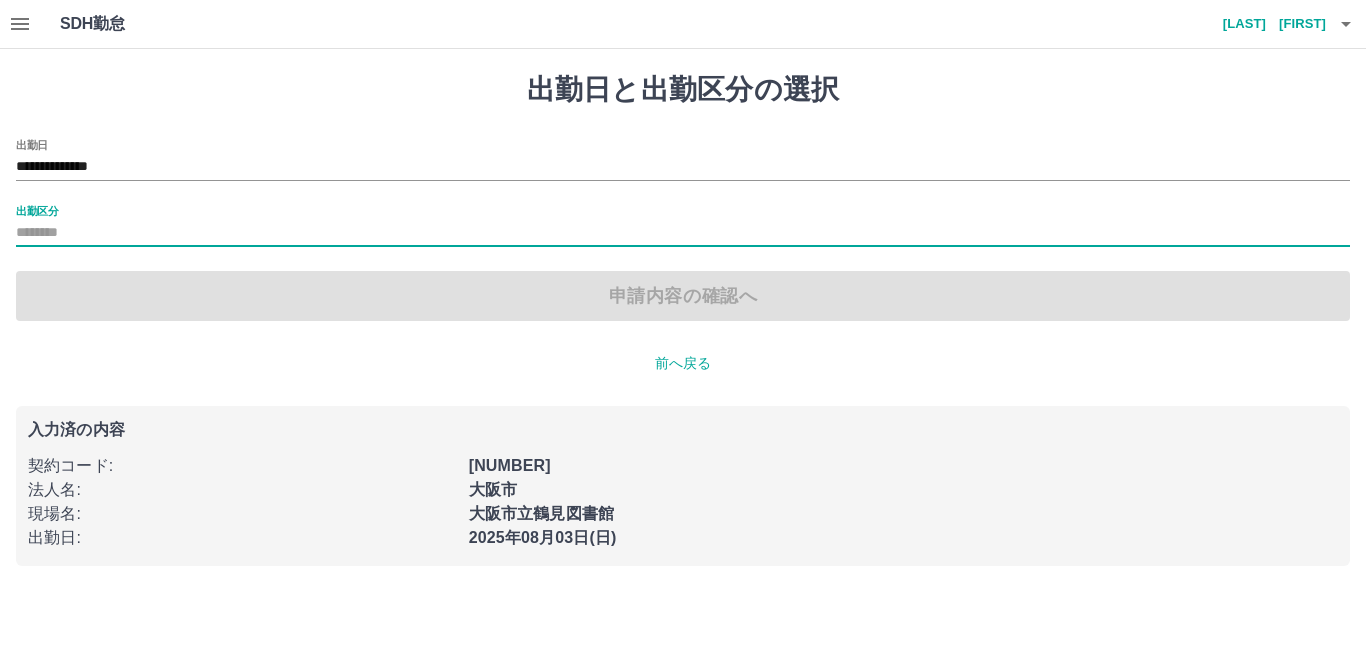 click on "出勤区分" at bounding box center [683, 233] 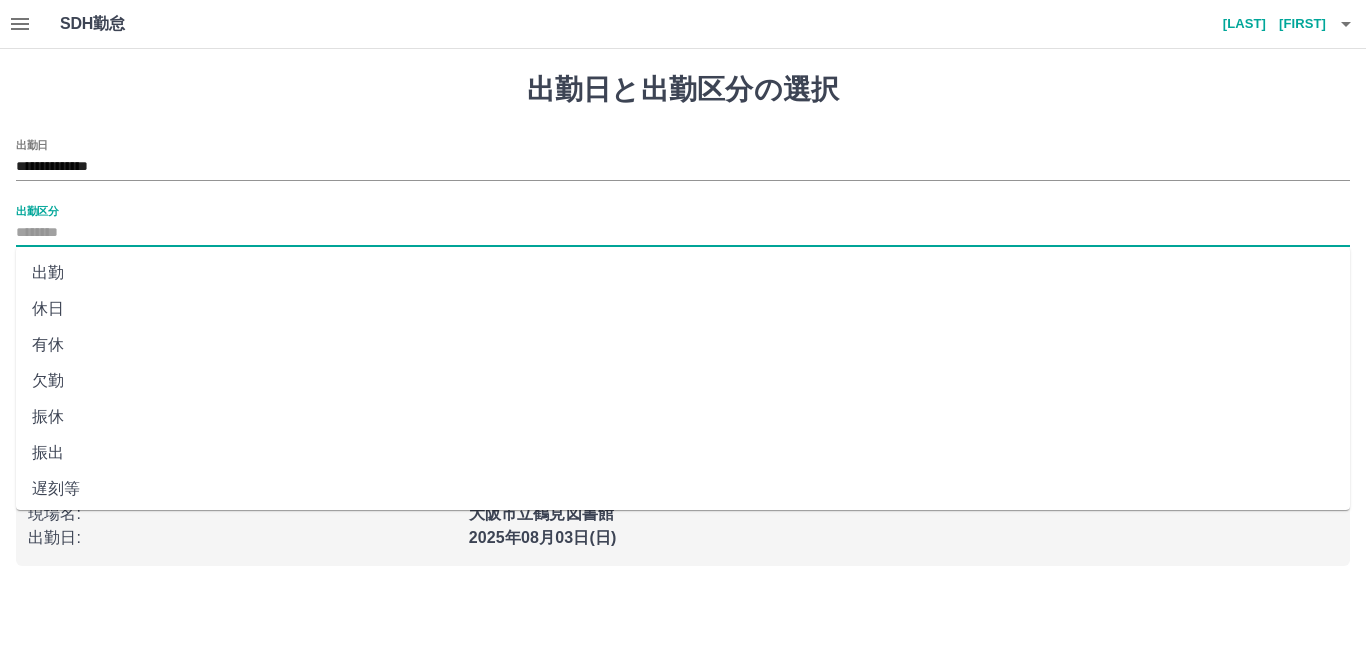 click on "出勤" at bounding box center [683, 273] 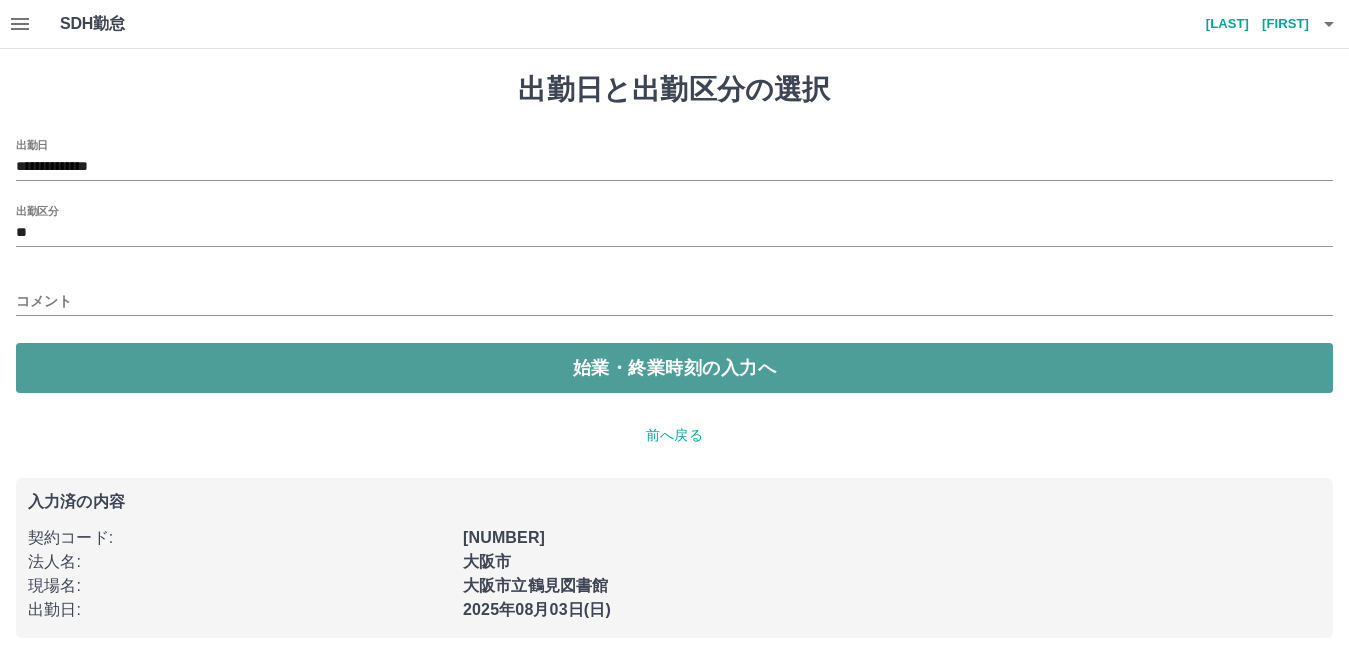 click on "始業・終業時刻の入力へ" at bounding box center [674, 368] 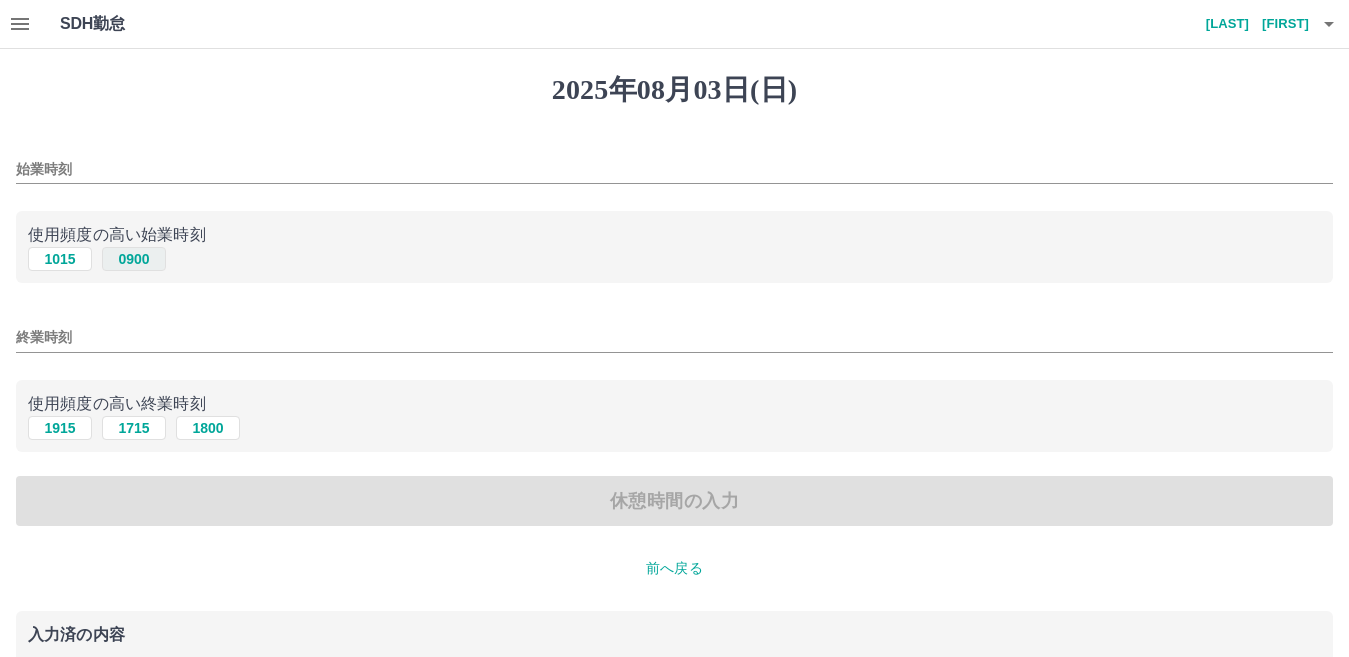 click on "0900" at bounding box center (134, 259) 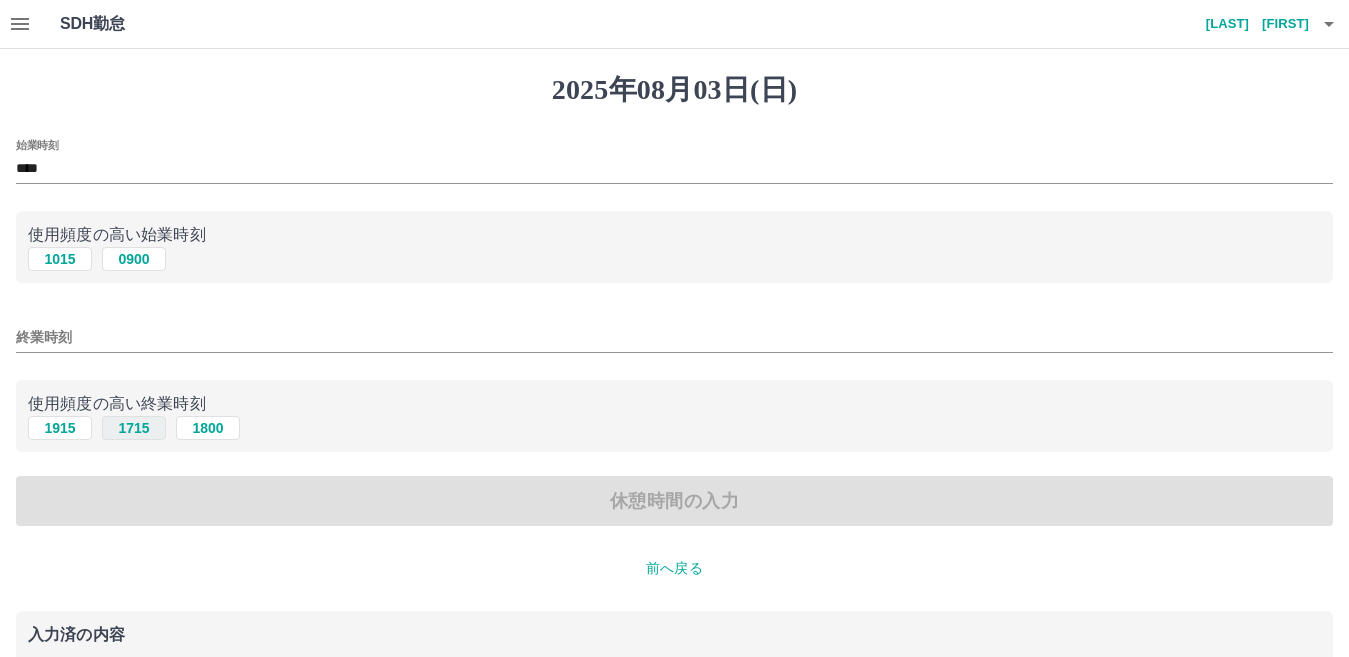 click on "1715" at bounding box center [134, 428] 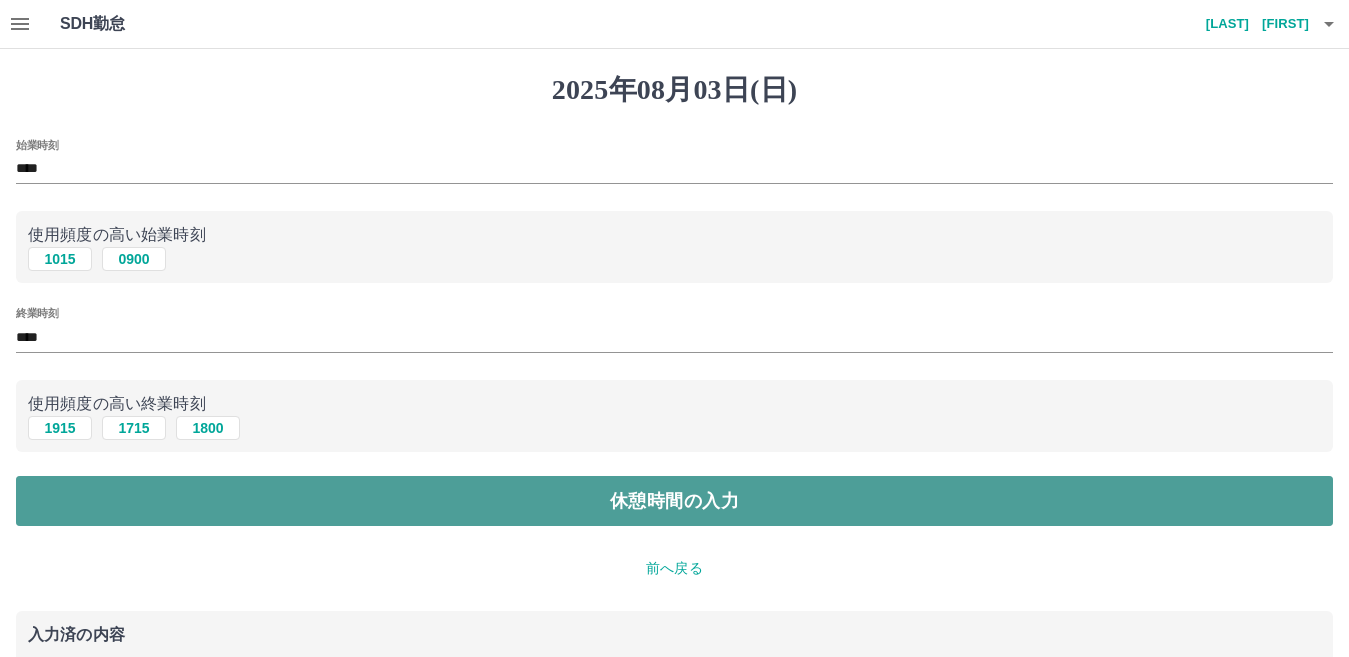 click on "休憩時間の入力" at bounding box center (674, 501) 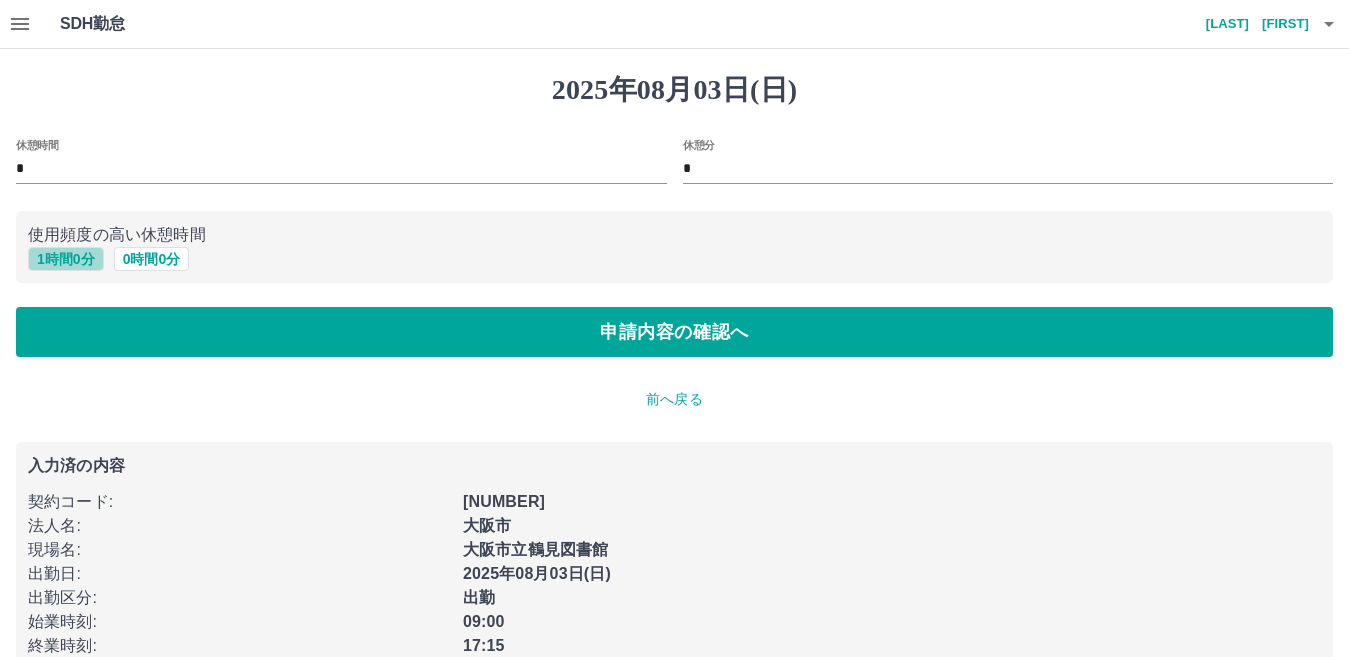 click on "1 時間 0 分" at bounding box center [66, 259] 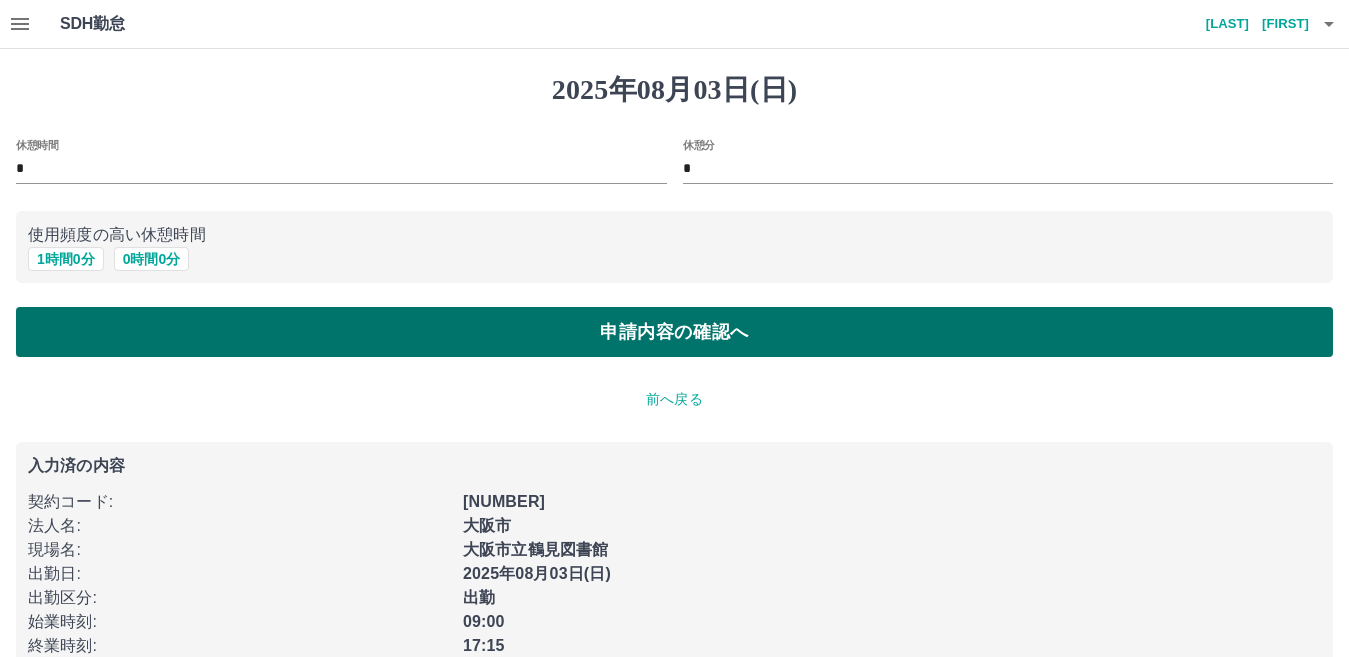 click on "申請内容の確認へ" at bounding box center (674, 332) 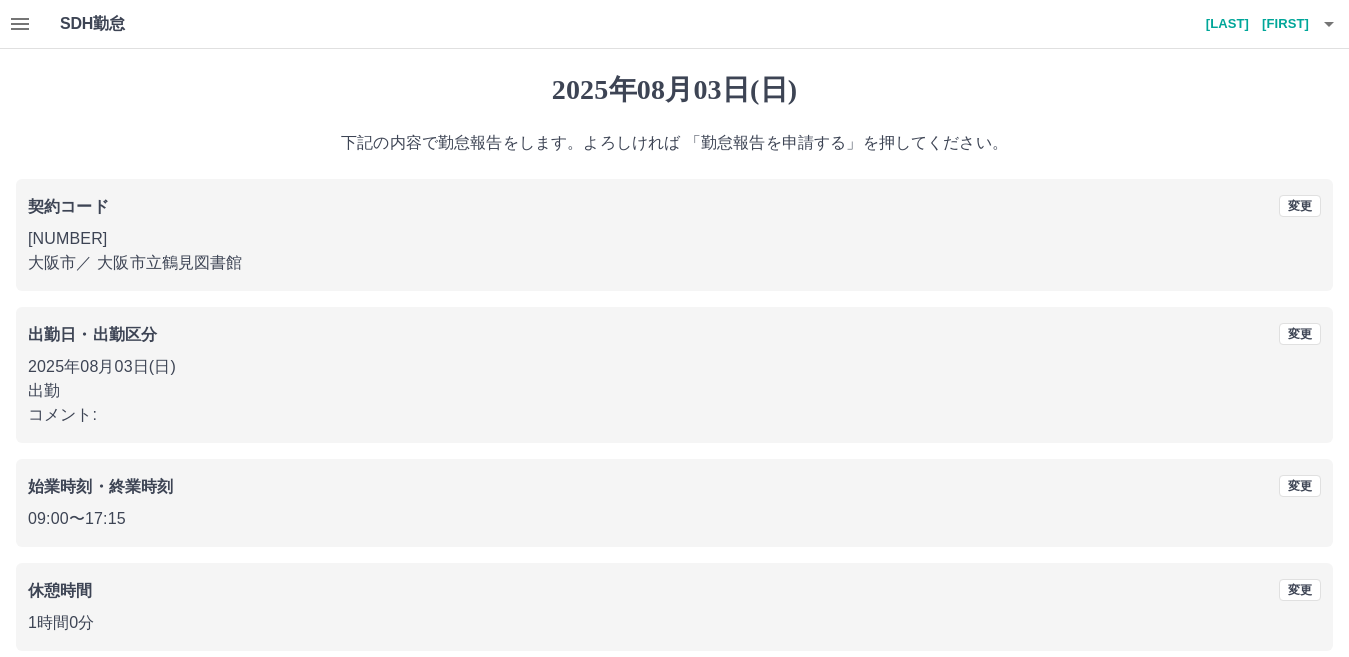 scroll, scrollTop: 92, scrollLeft: 0, axis: vertical 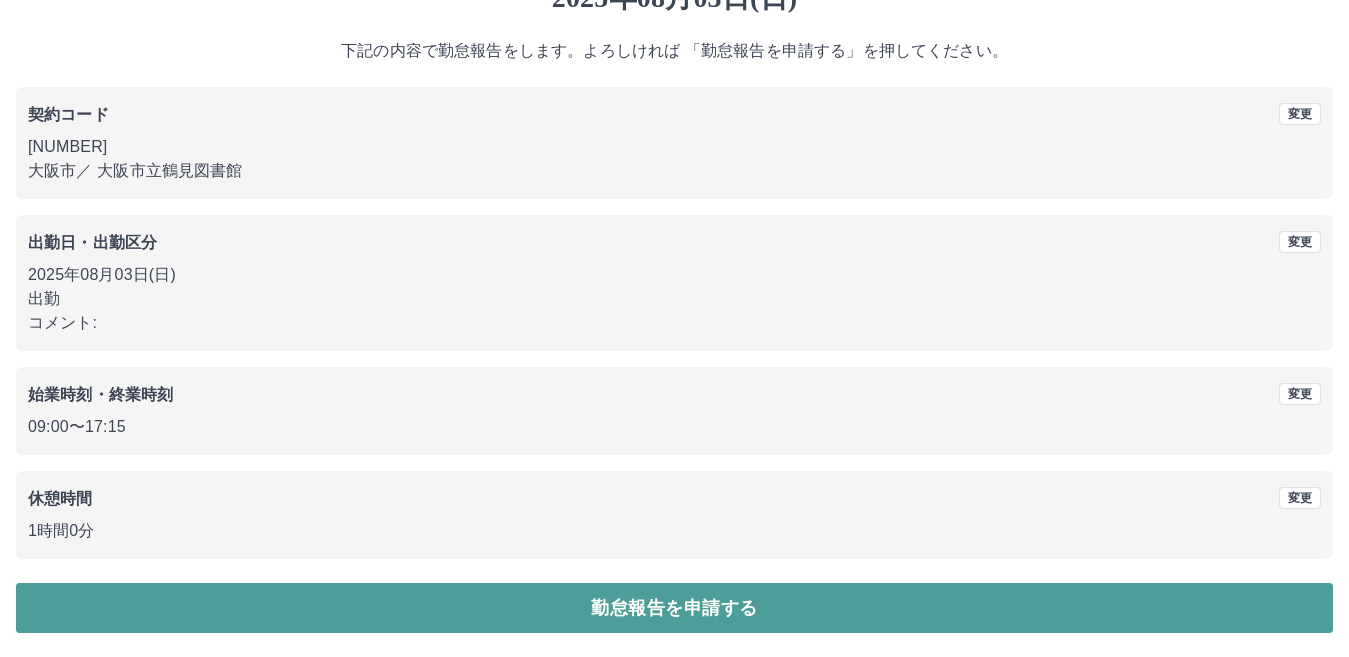 click on "勤怠報告を申請する" at bounding box center (674, 608) 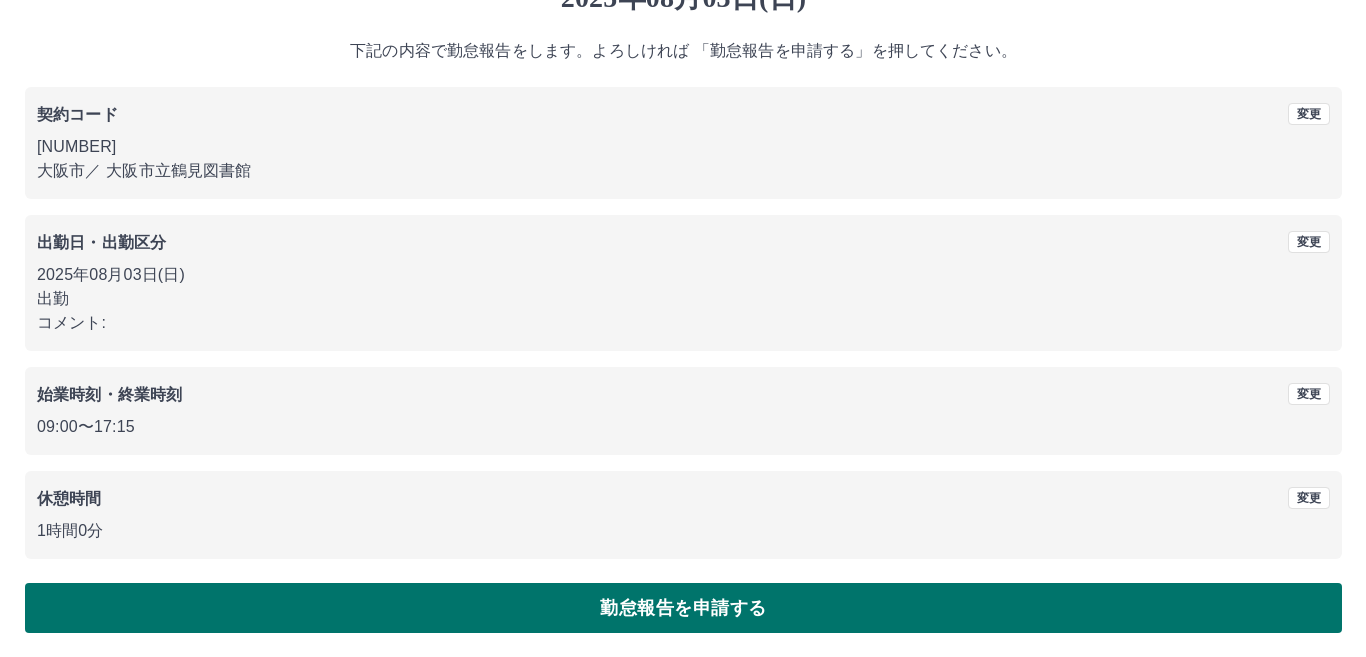 scroll, scrollTop: 0, scrollLeft: 0, axis: both 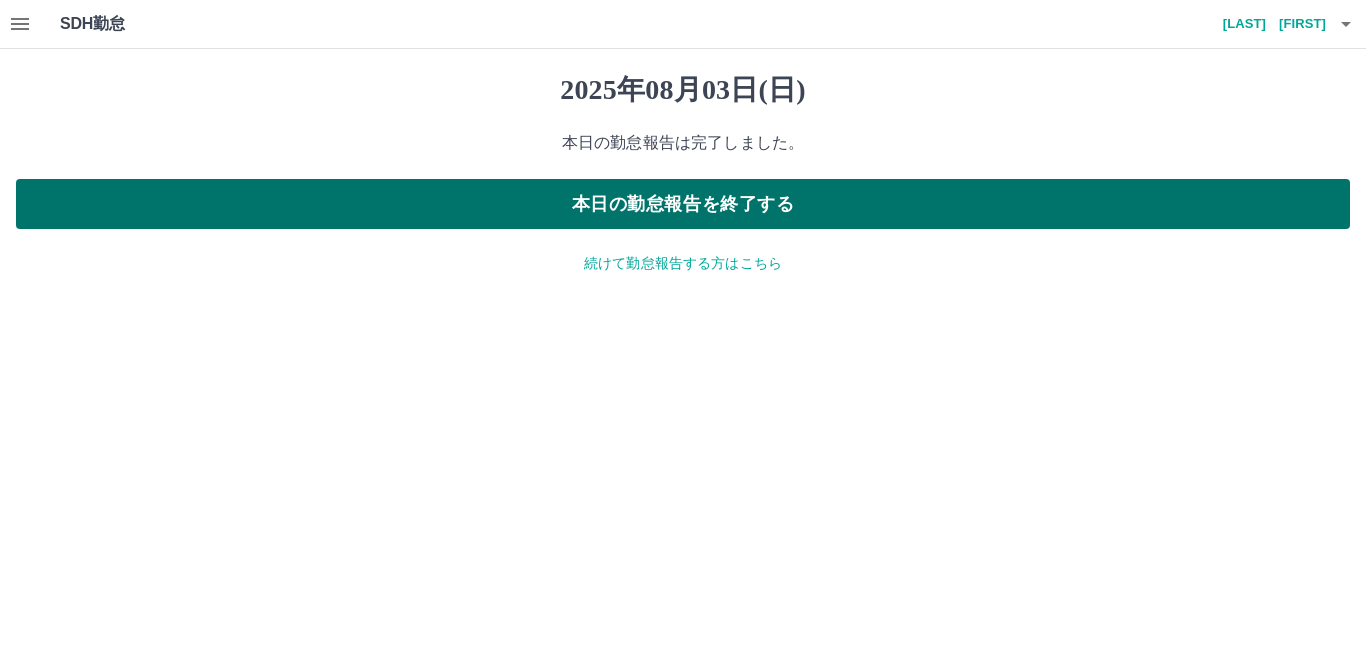 click on "本日の勤怠報告を終了する" at bounding box center (683, 204) 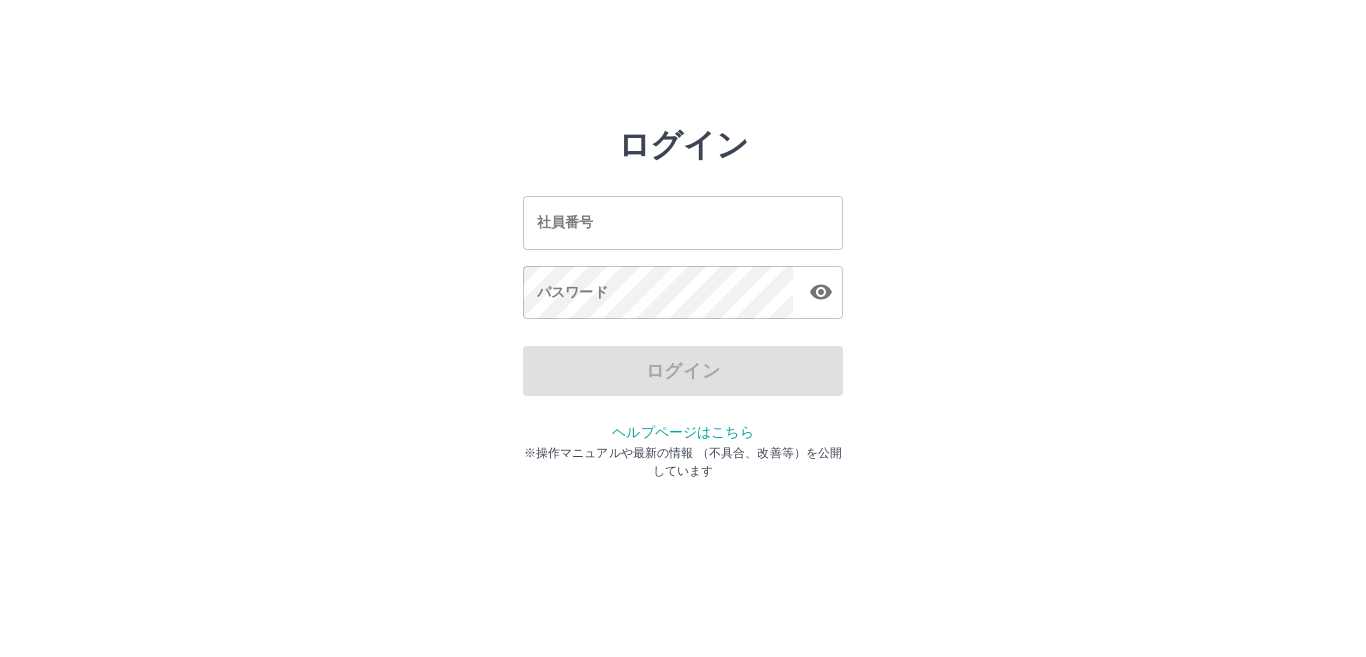 scroll, scrollTop: 0, scrollLeft: 0, axis: both 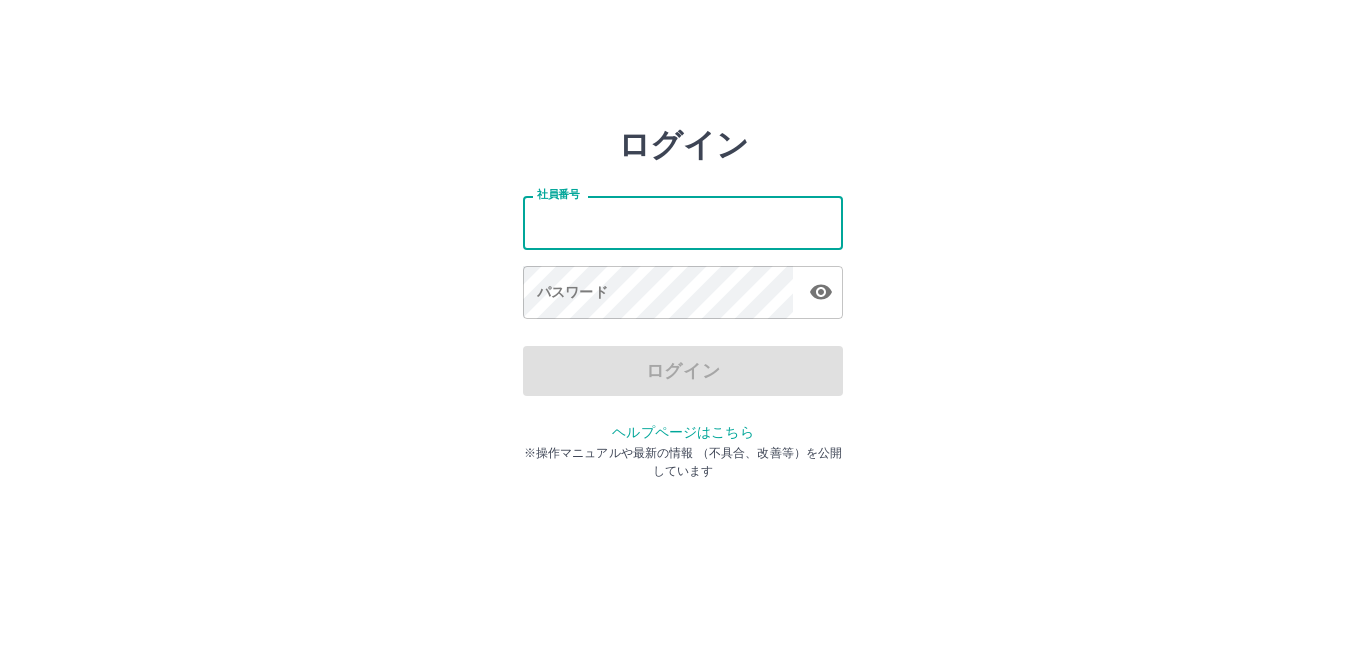 click on "社員番号" at bounding box center [683, 222] 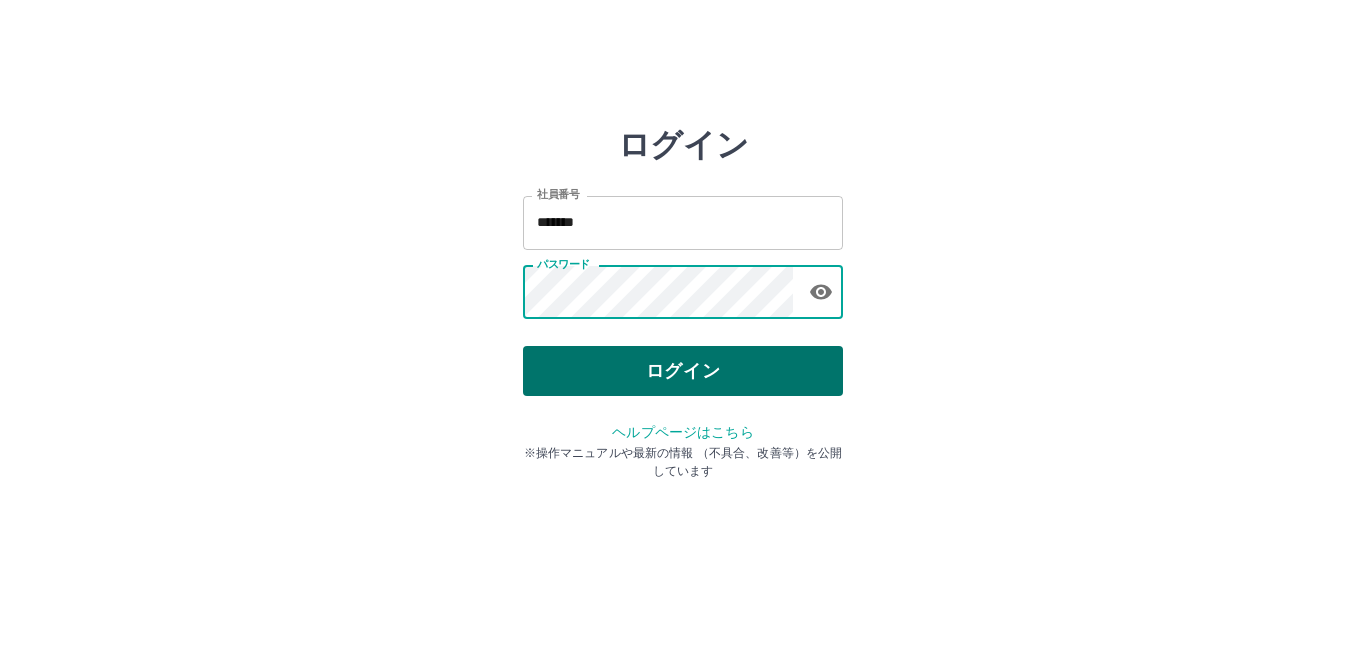 click on "ログイン" at bounding box center (683, 371) 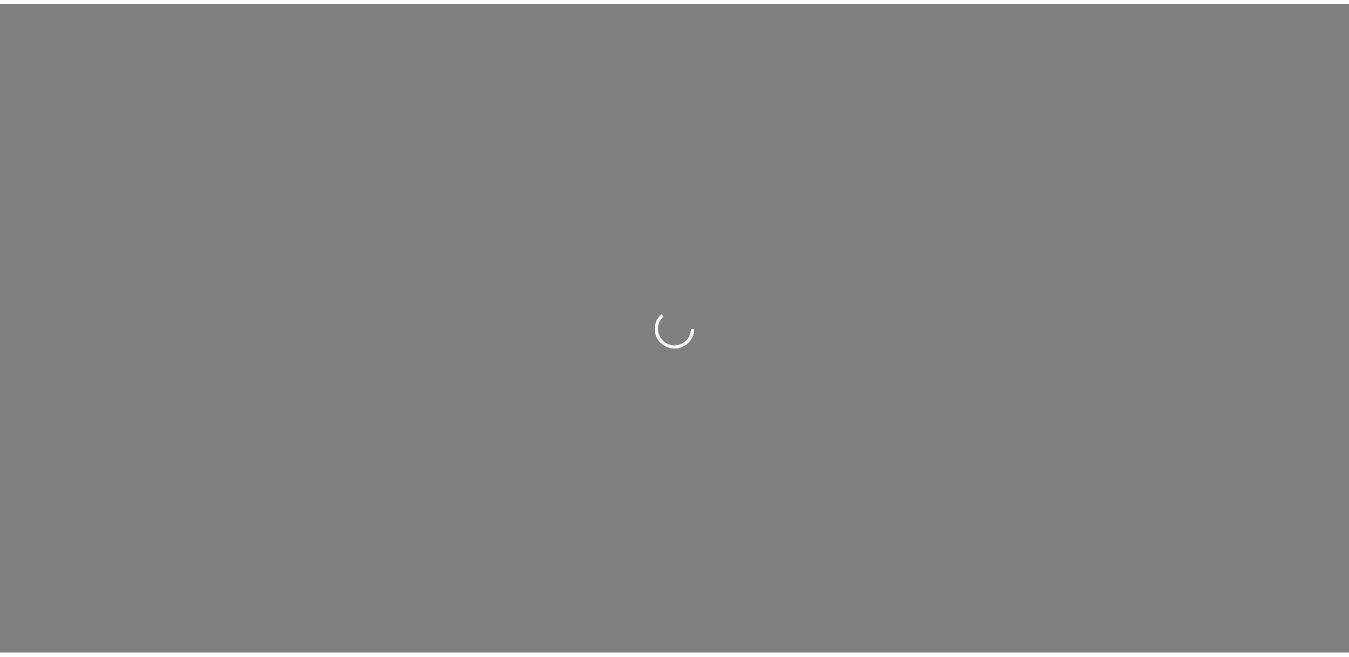 scroll, scrollTop: 0, scrollLeft: 0, axis: both 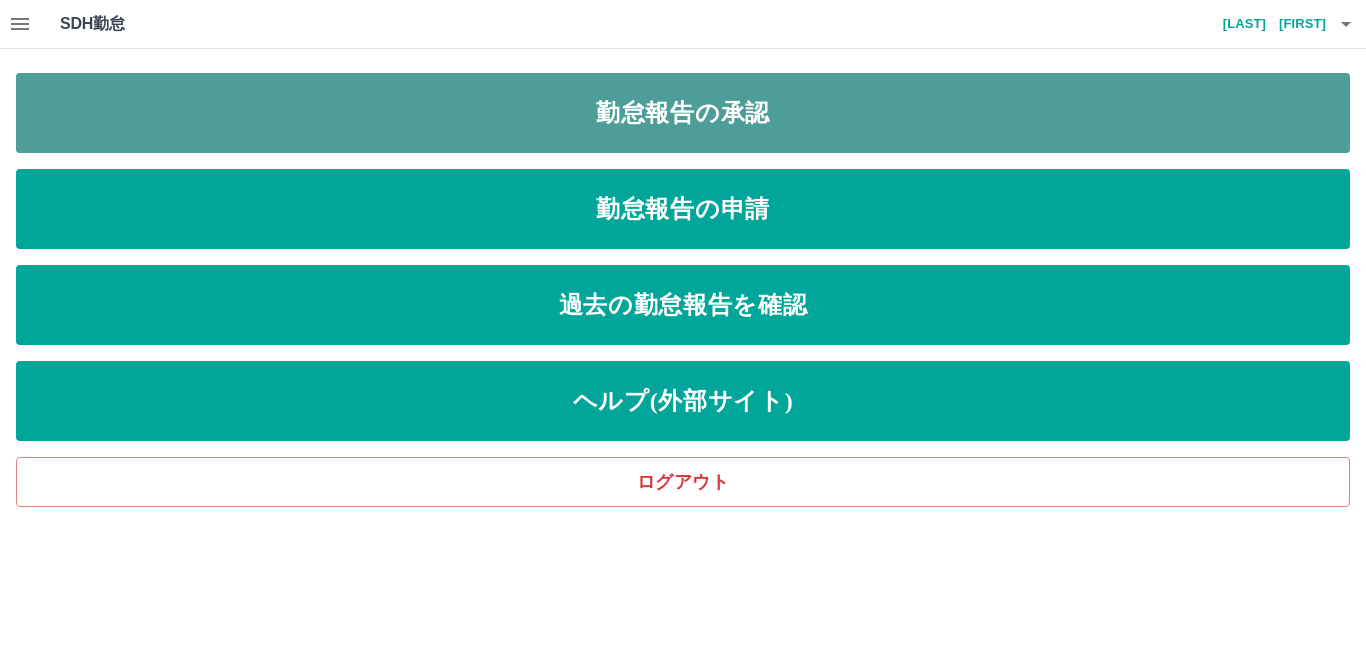 click on "勤怠報告の承認" at bounding box center (683, 113) 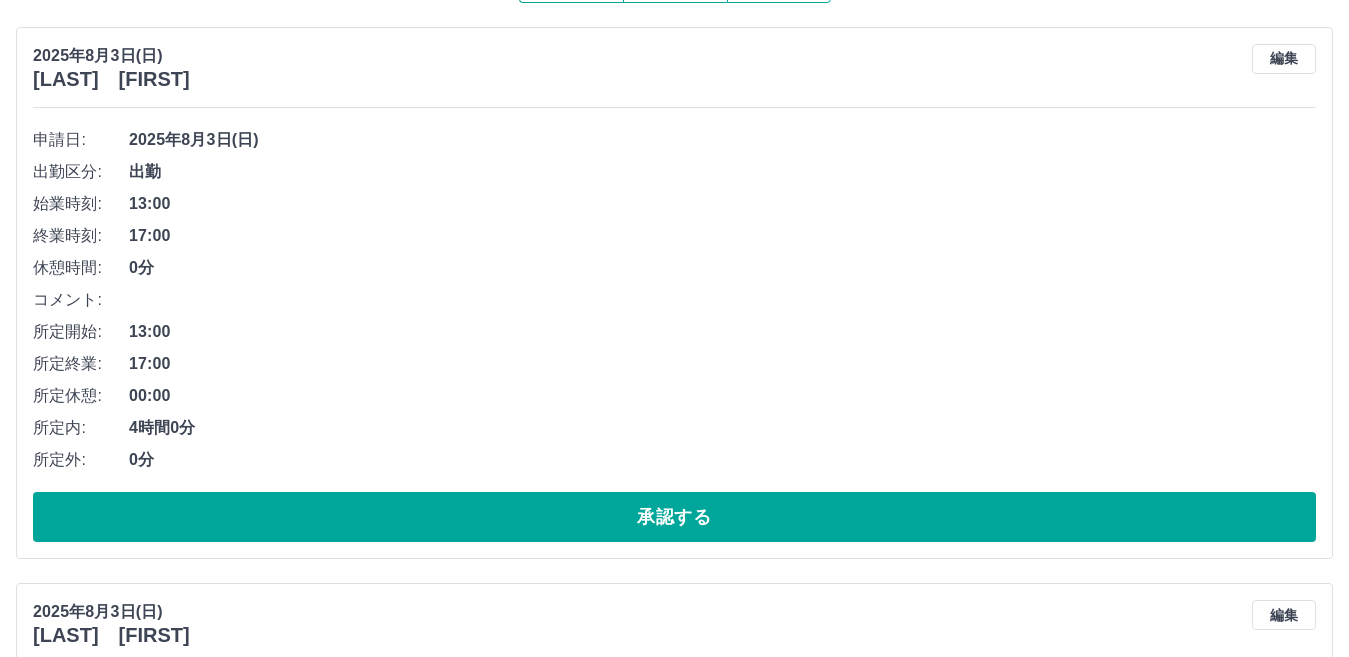 scroll, scrollTop: 237, scrollLeft: 0, axis: vertical 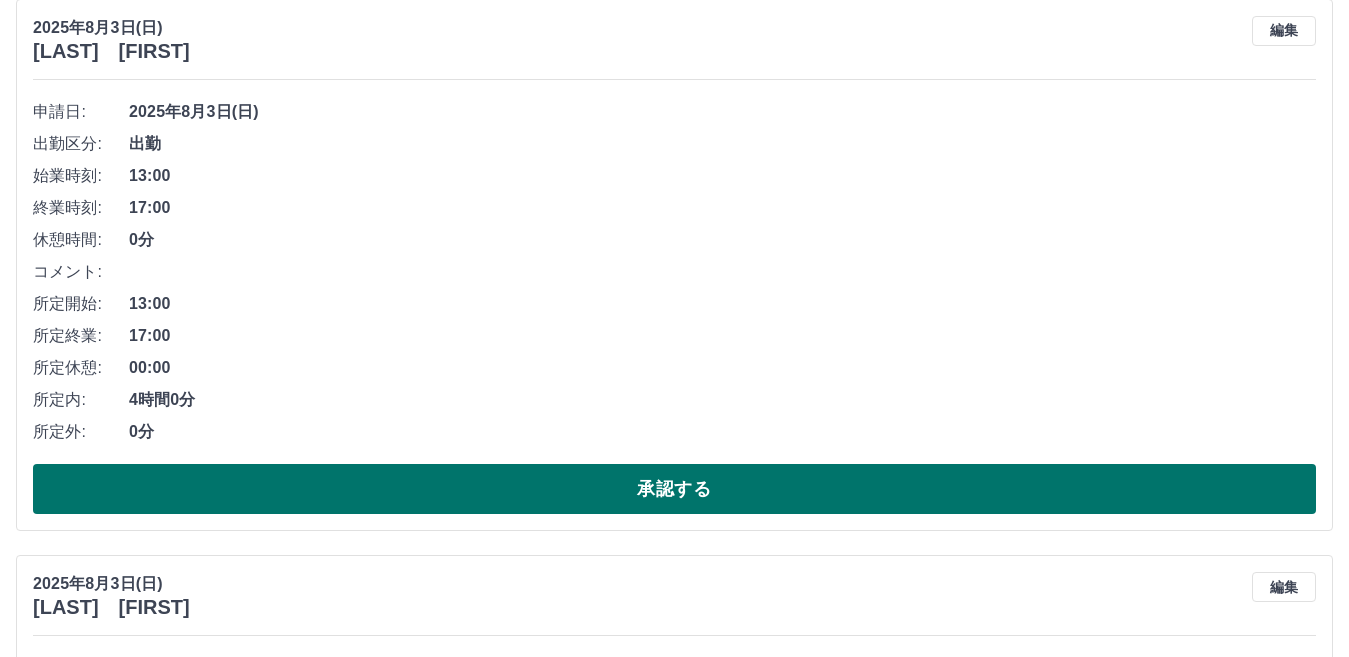 click on "承認する" at bounding box center (674, 489) 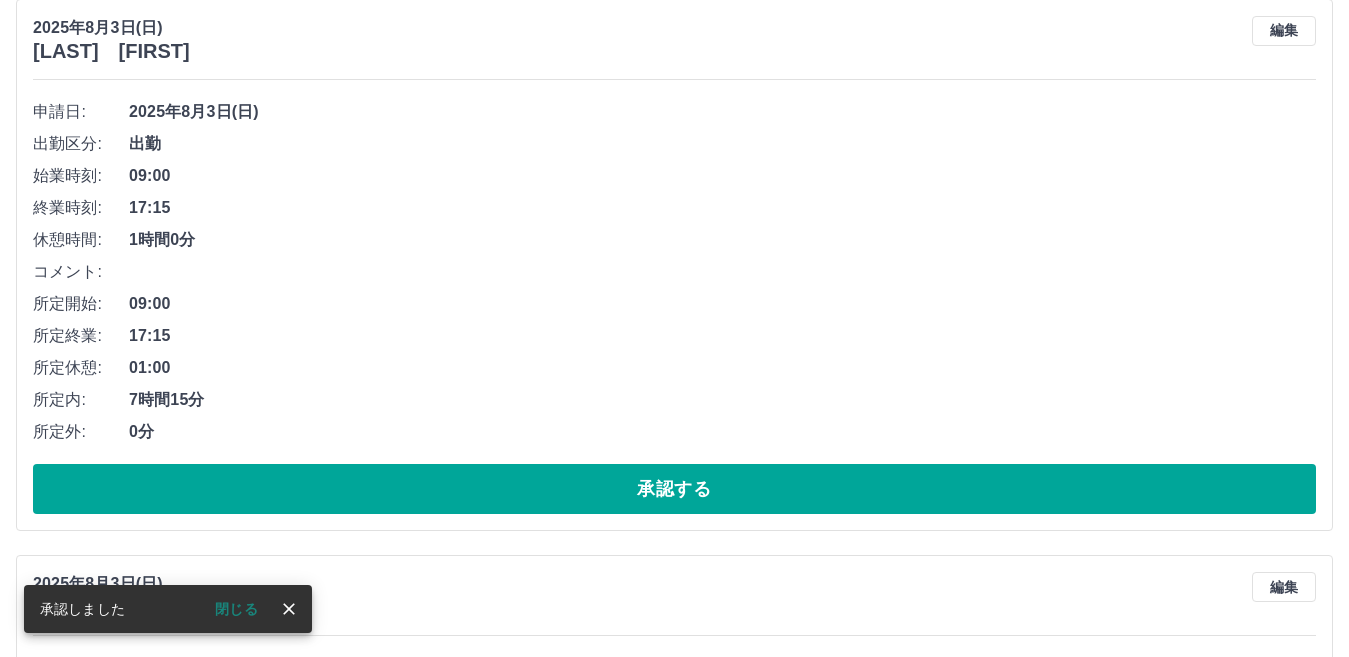 scroll, scrollTop: 0, scrollLeft: 0, axis: both 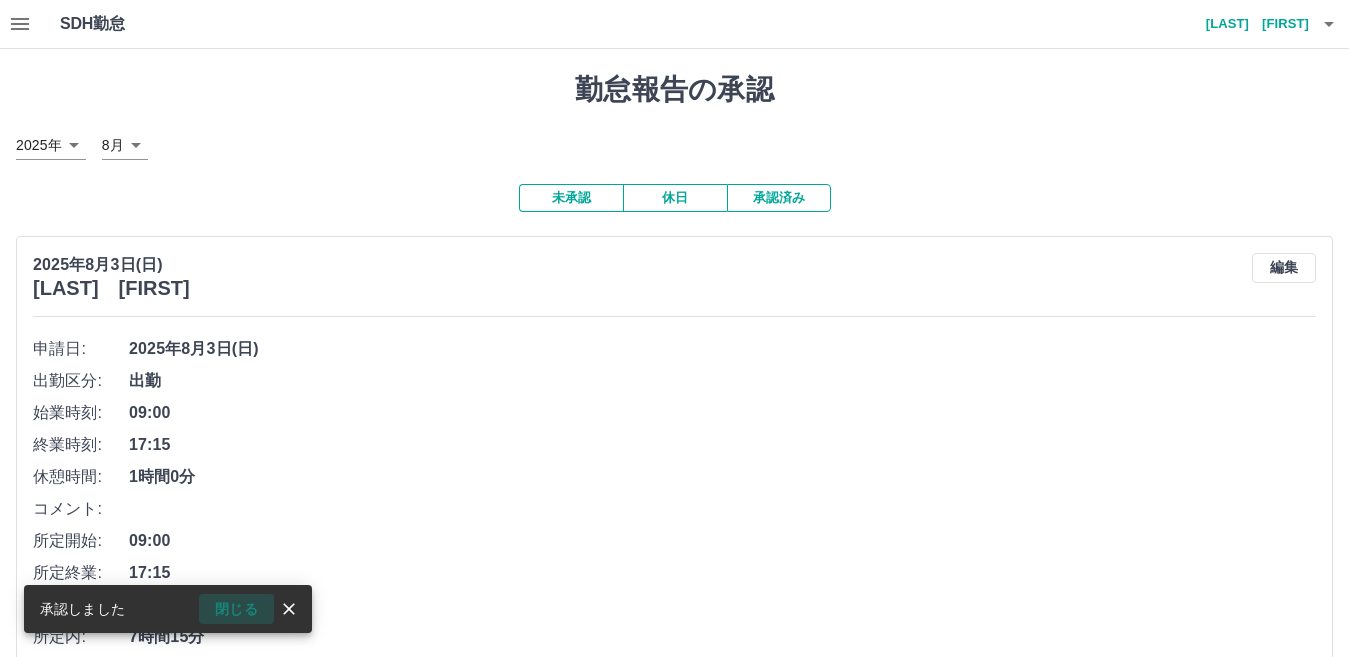click on "閉じる" at bounding box center [236, 609] 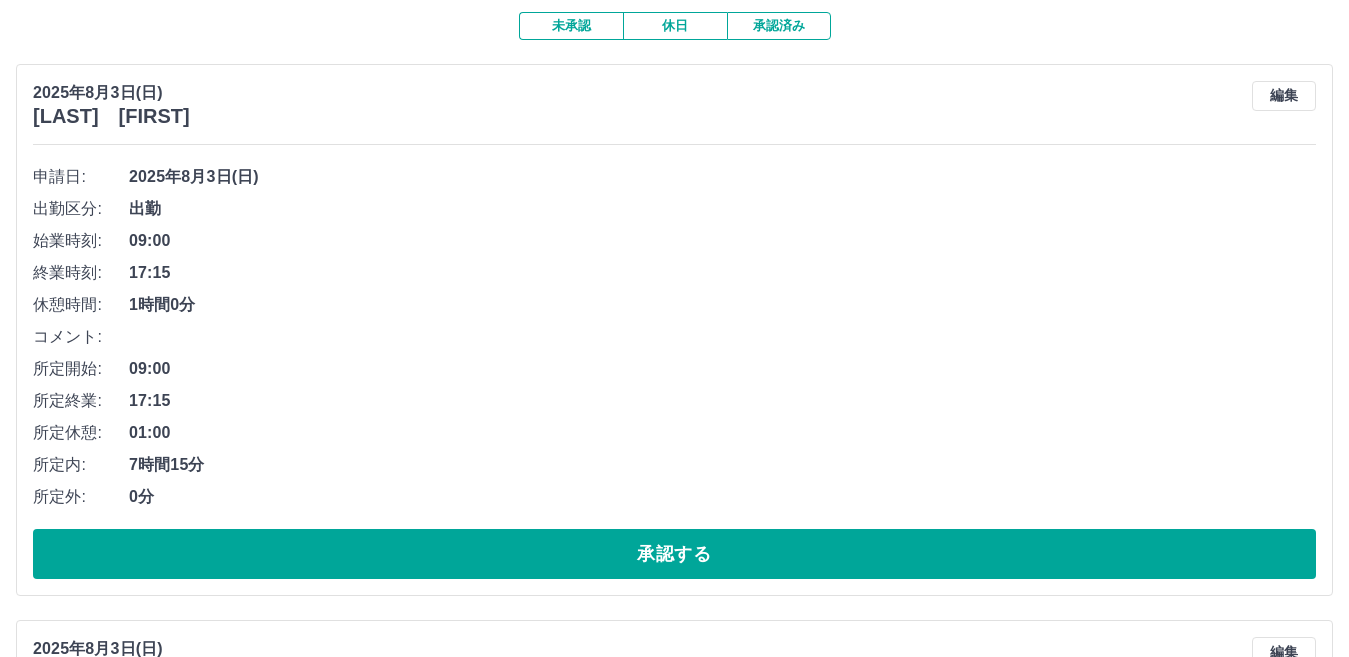 scroll, scrollTop: 208, scrollLeft: 0, axis: vertical 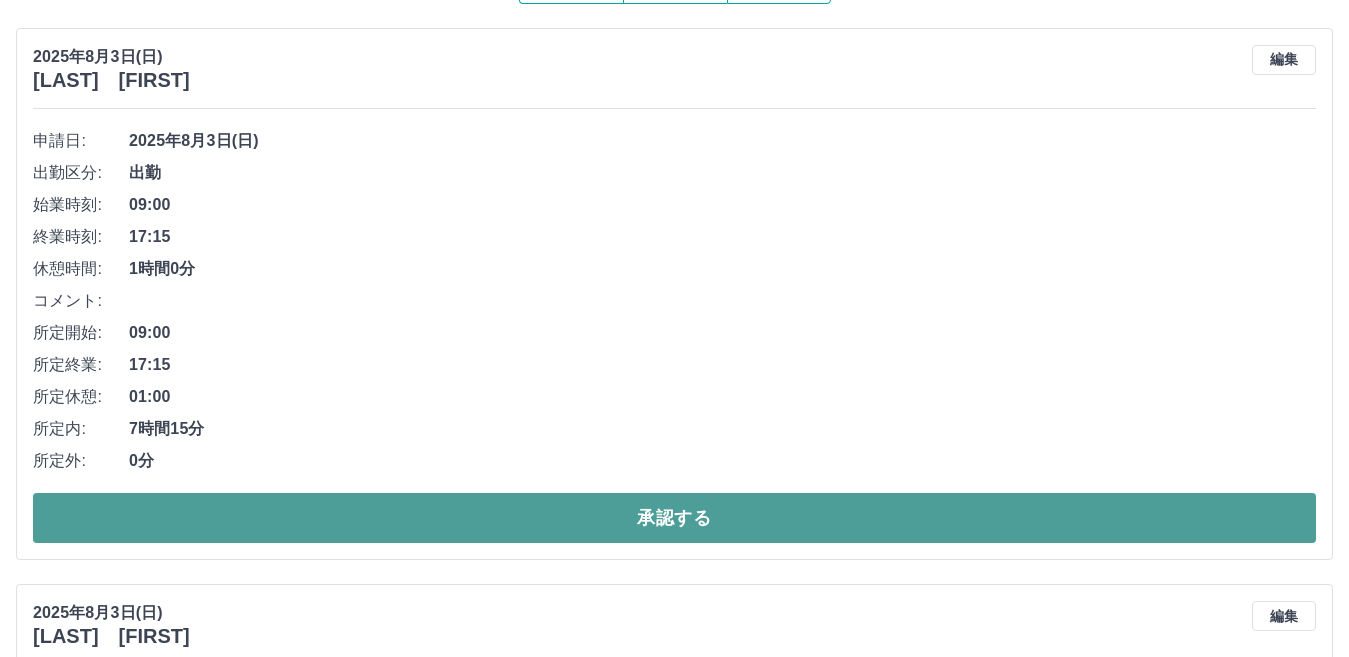 click on "承認する" at bounding box center (674, 518) 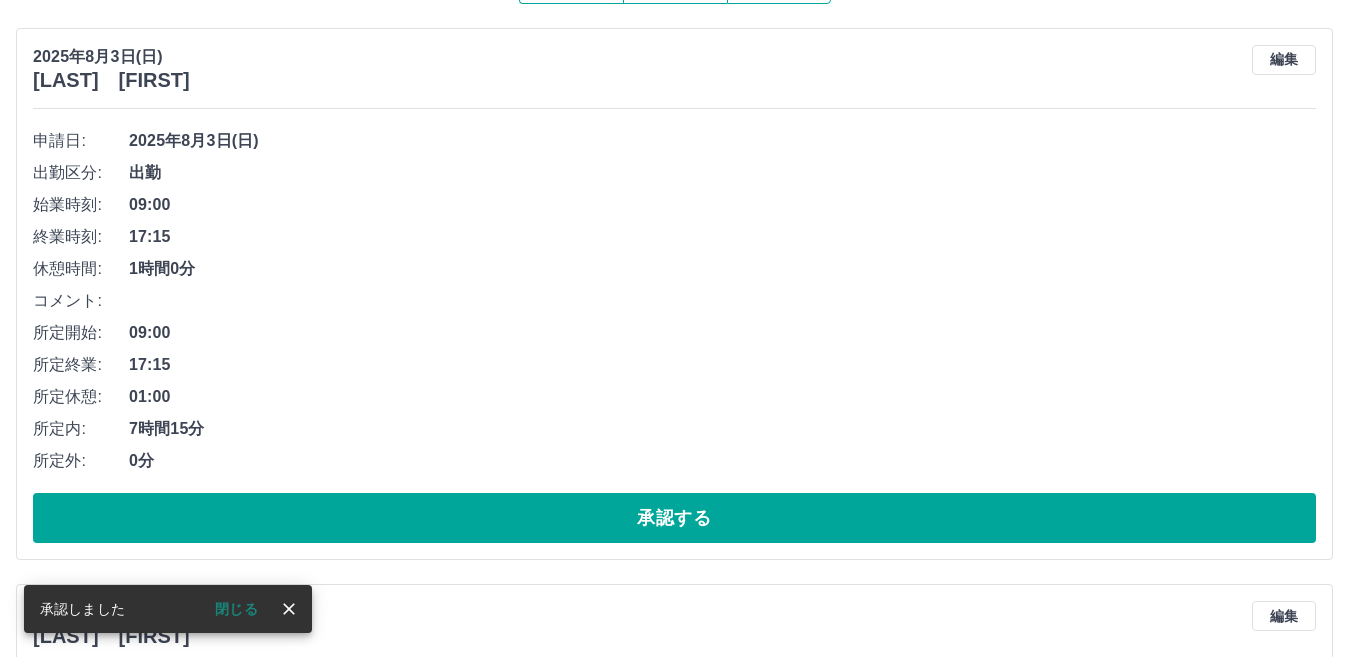 click on "承認する" at bounding box center (674, 518) 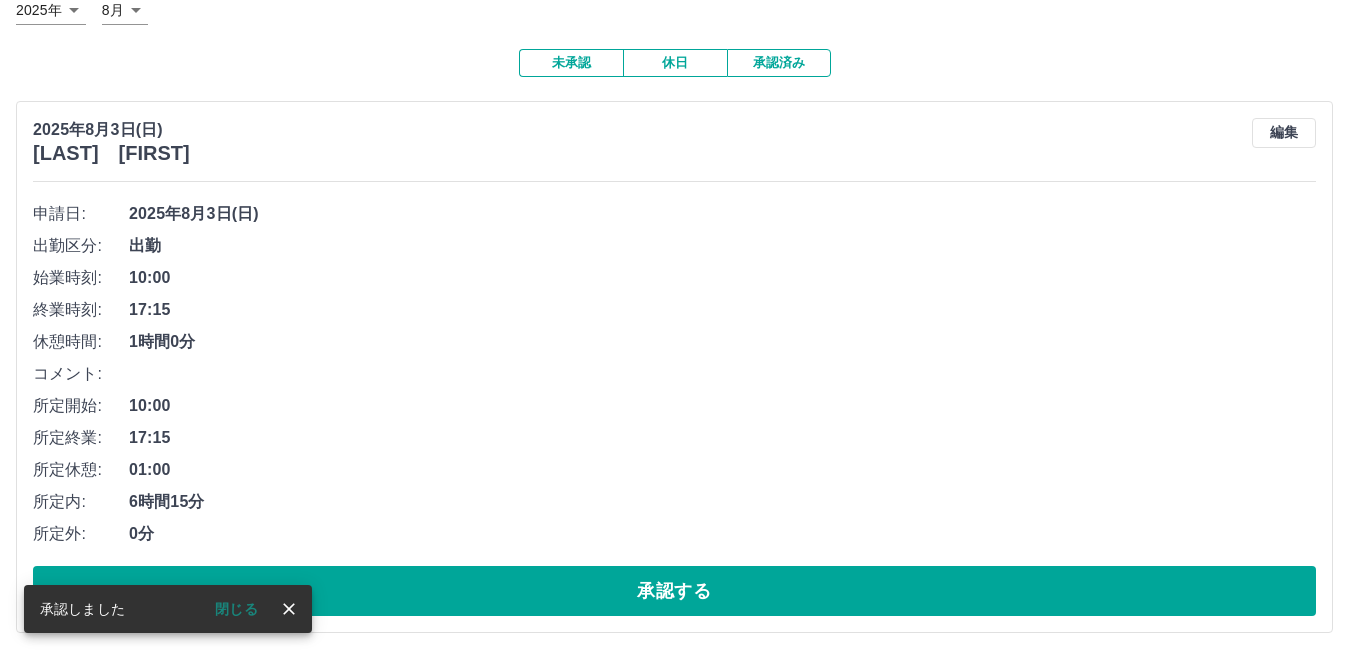 scroll, scrollTop: 137, scrollLeft: 0, axis: vertical 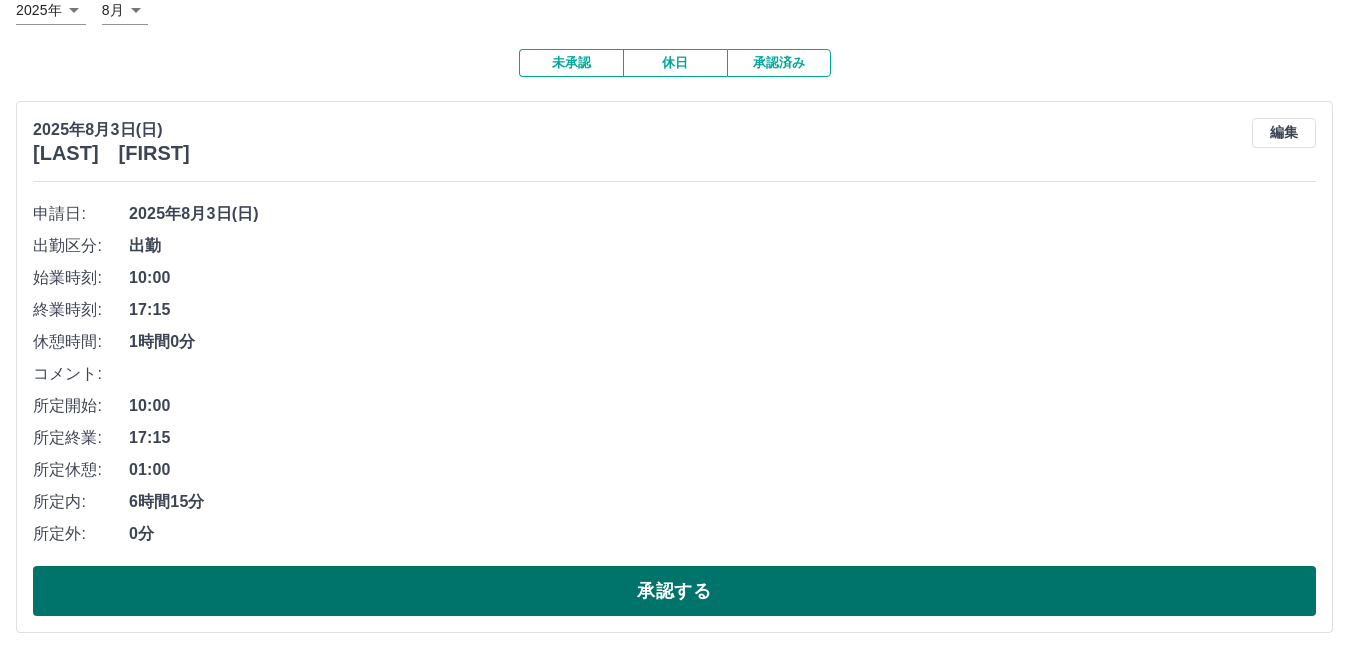 click on "承認する" at bounding box center [674, 591] 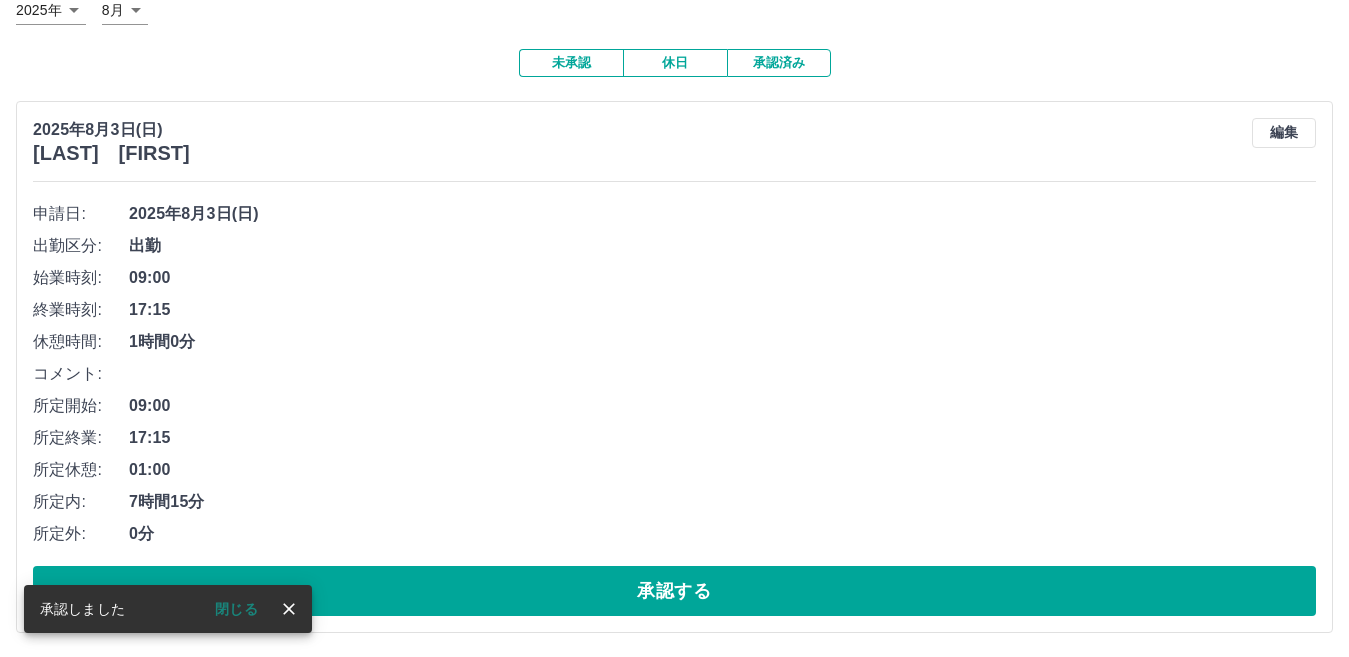 click on "閉じる" at bounding box center (236, 609) 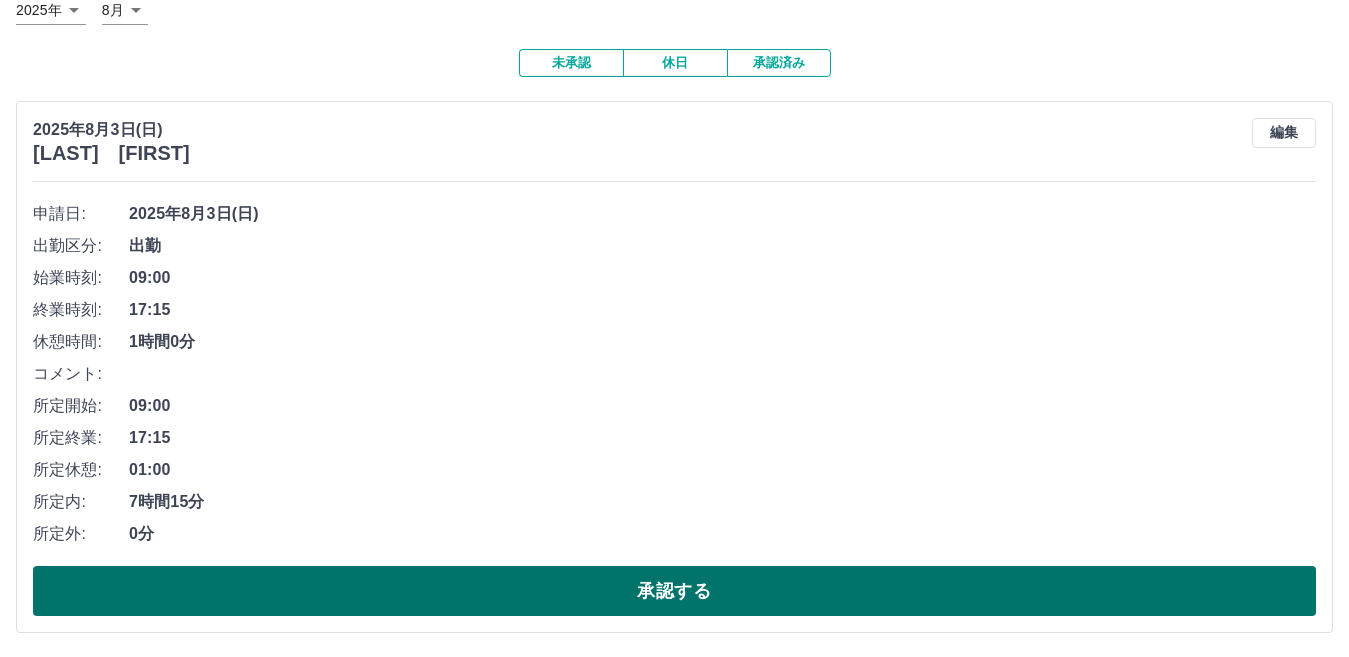 click on "承認する" at bounding box center (674, 591) 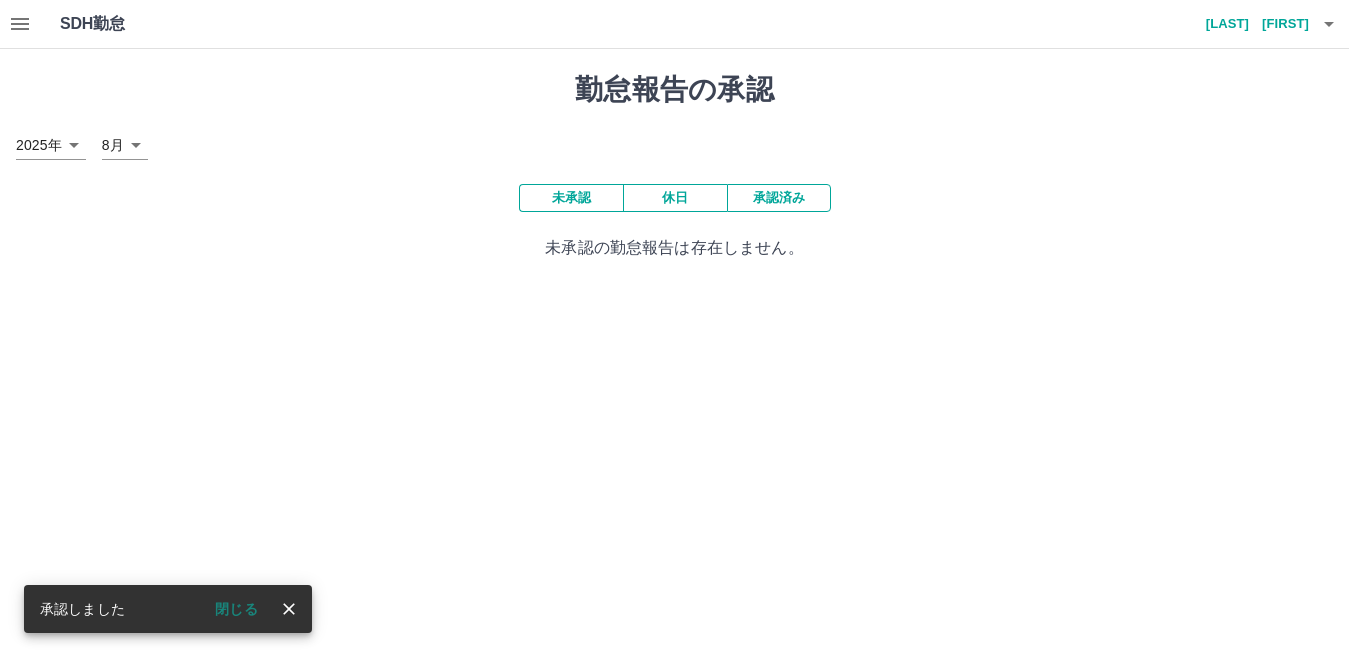 scroll, scrollTop: 0, scrollLeft: 0, axis: both 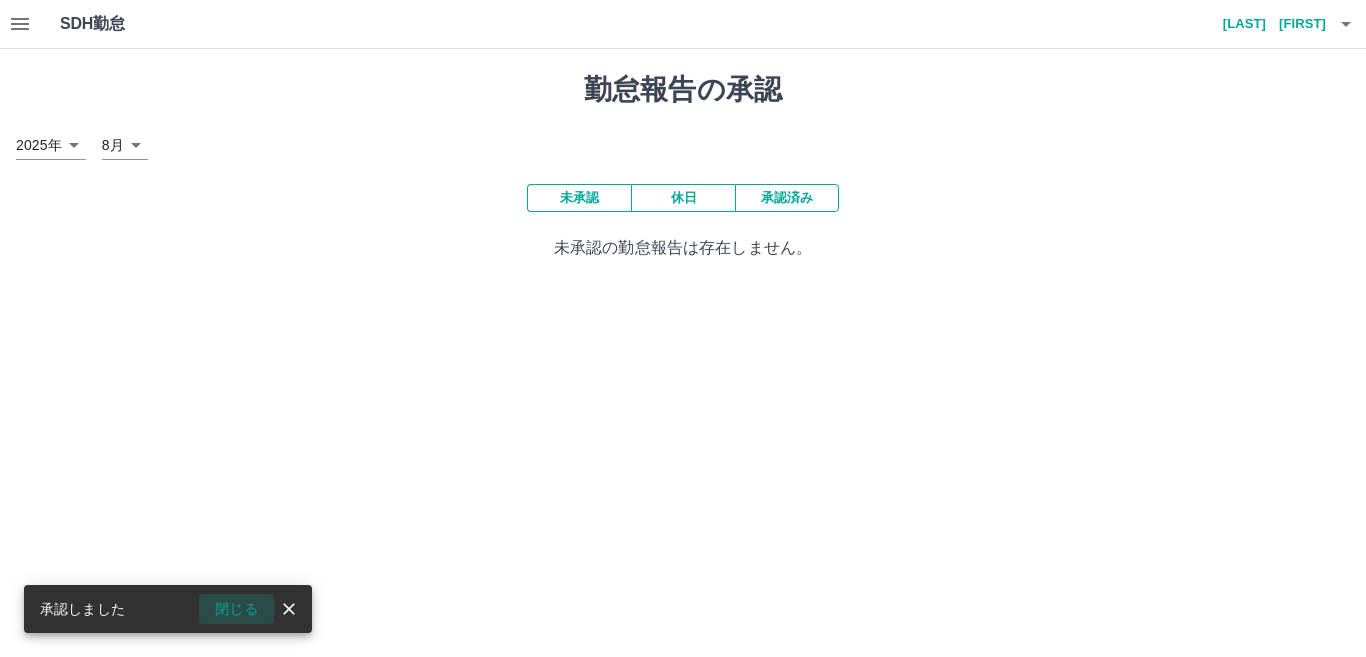 click on "閉じる" at bounding box center [236, 609] 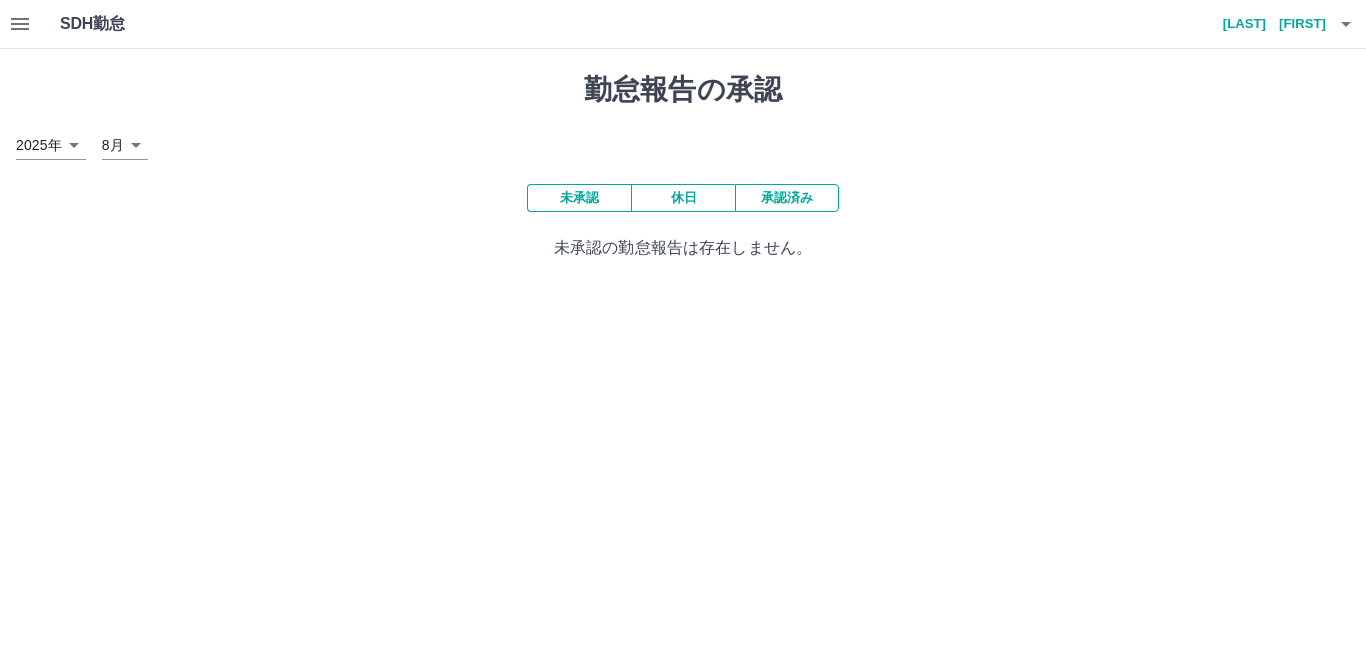 click on "勤怠報告の承認 2025年 **** 8月 * 未承認 休日 承認済み 未承認の勤怠報告は存在しません。" at bounding box center (683, 166) 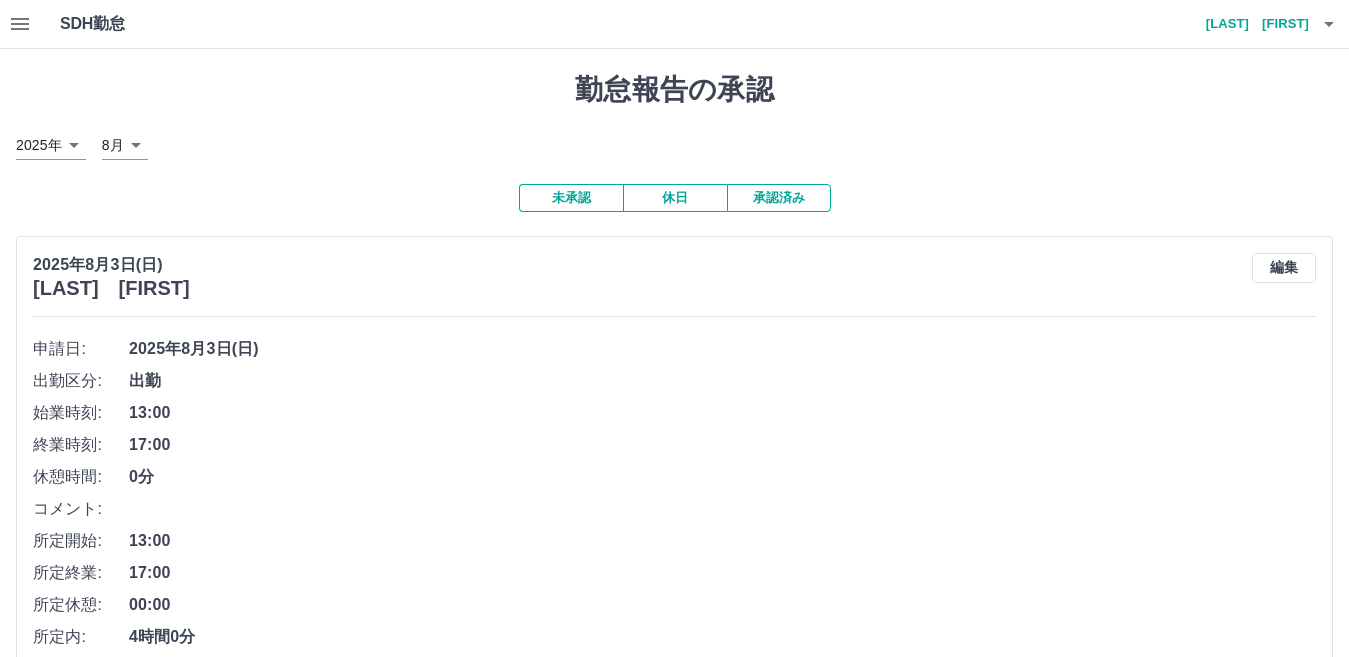 click on "未承認" at bounding box center [571, 198] 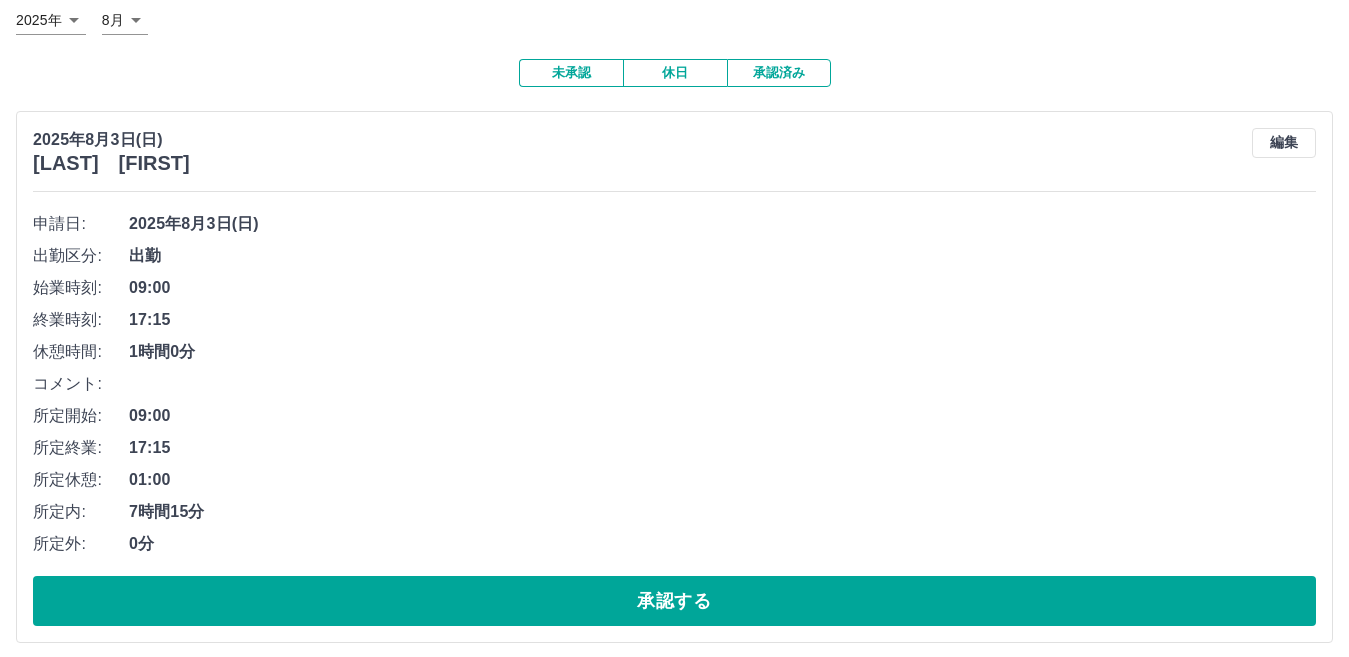 scroll, scrollTop: 137, scrollLeft: 0, axis: vertical 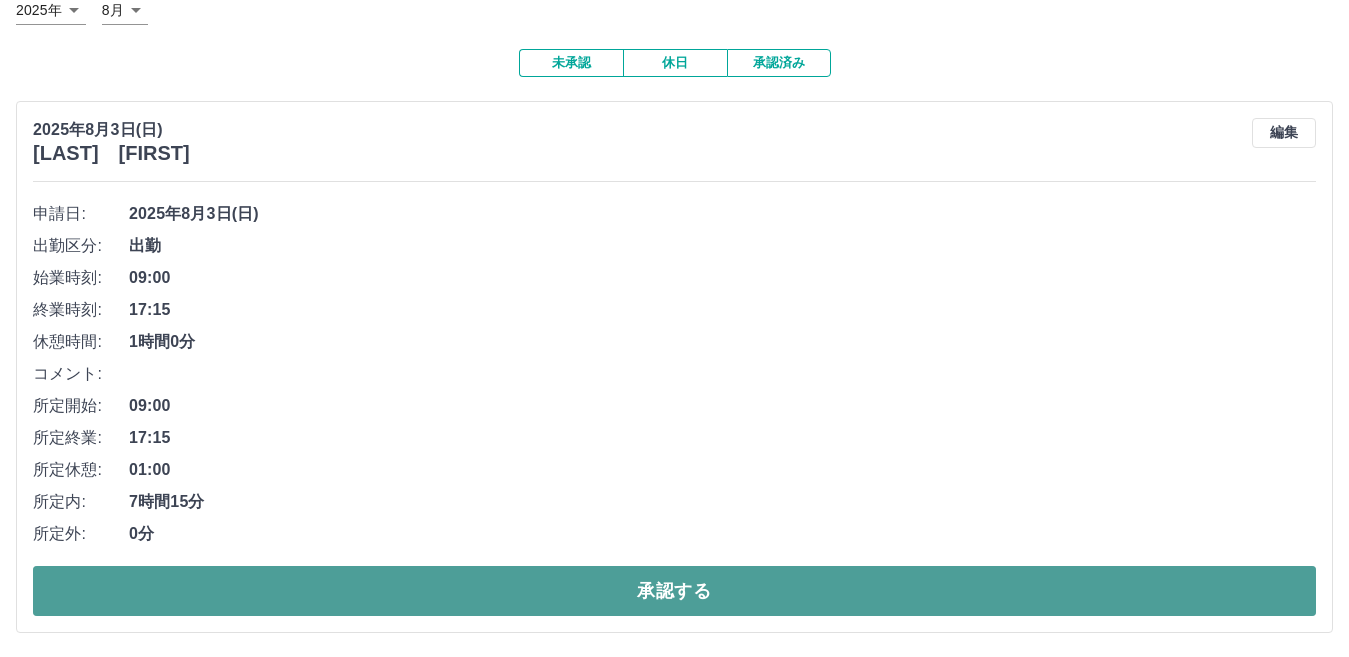 click on "承認する" at bounding box center (674, 591) 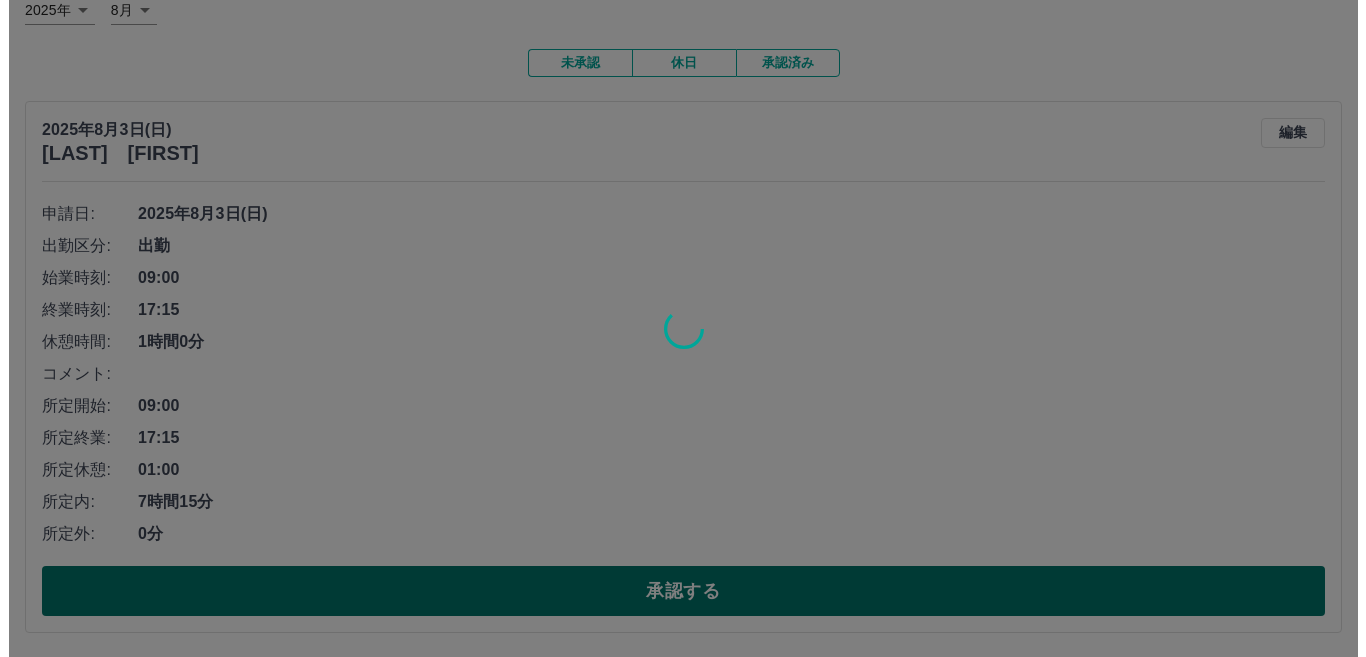 scroll, scrollTop: 0, scrollLeft: 0, axis: both 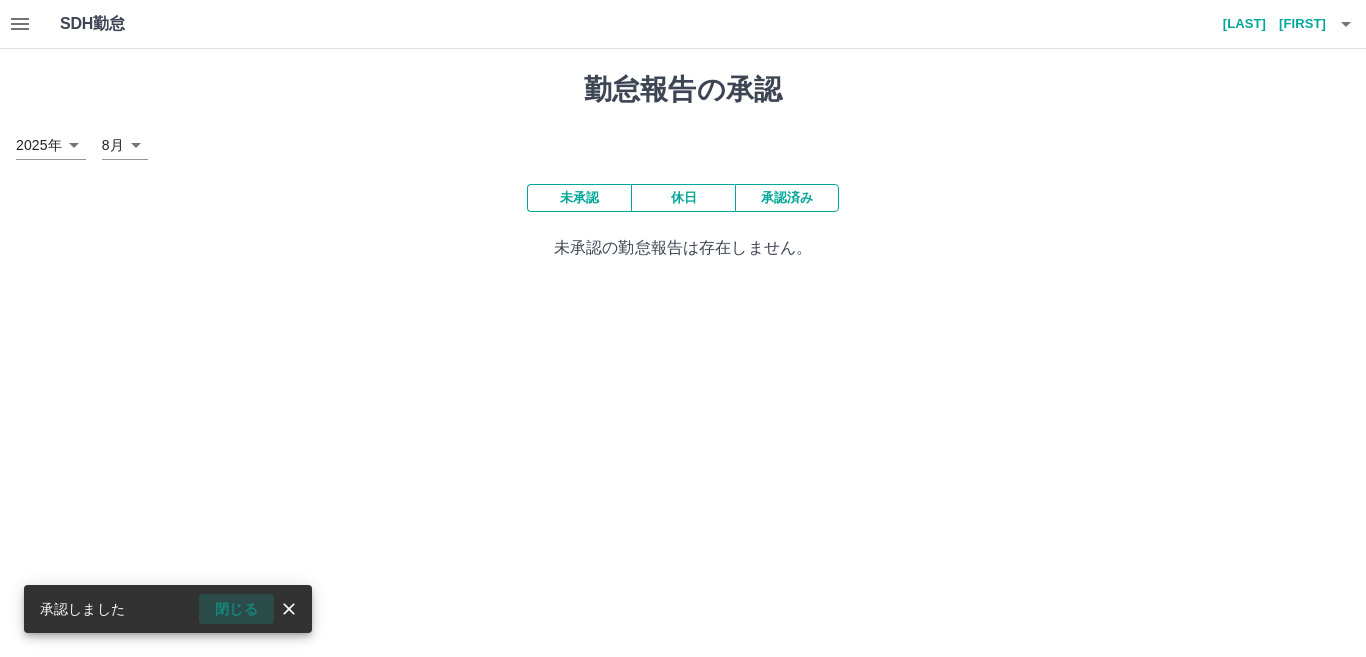 click on "閉じる" at bounding box center [236, 609] 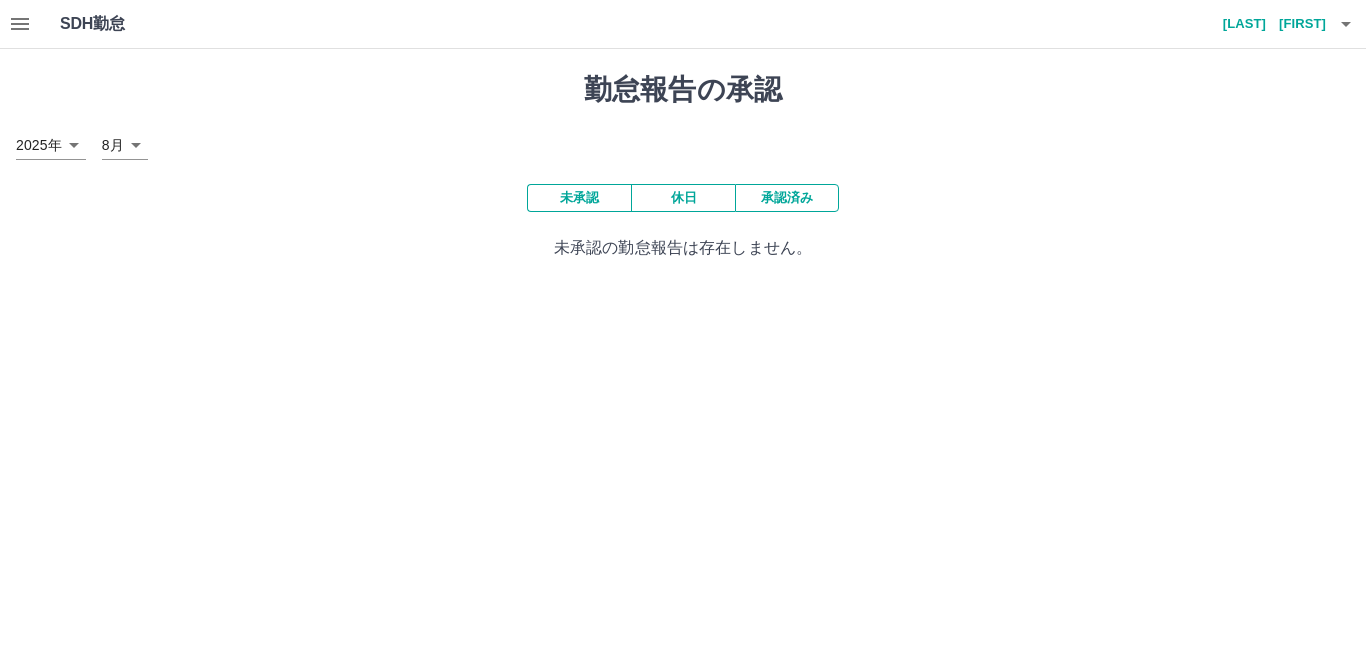 click 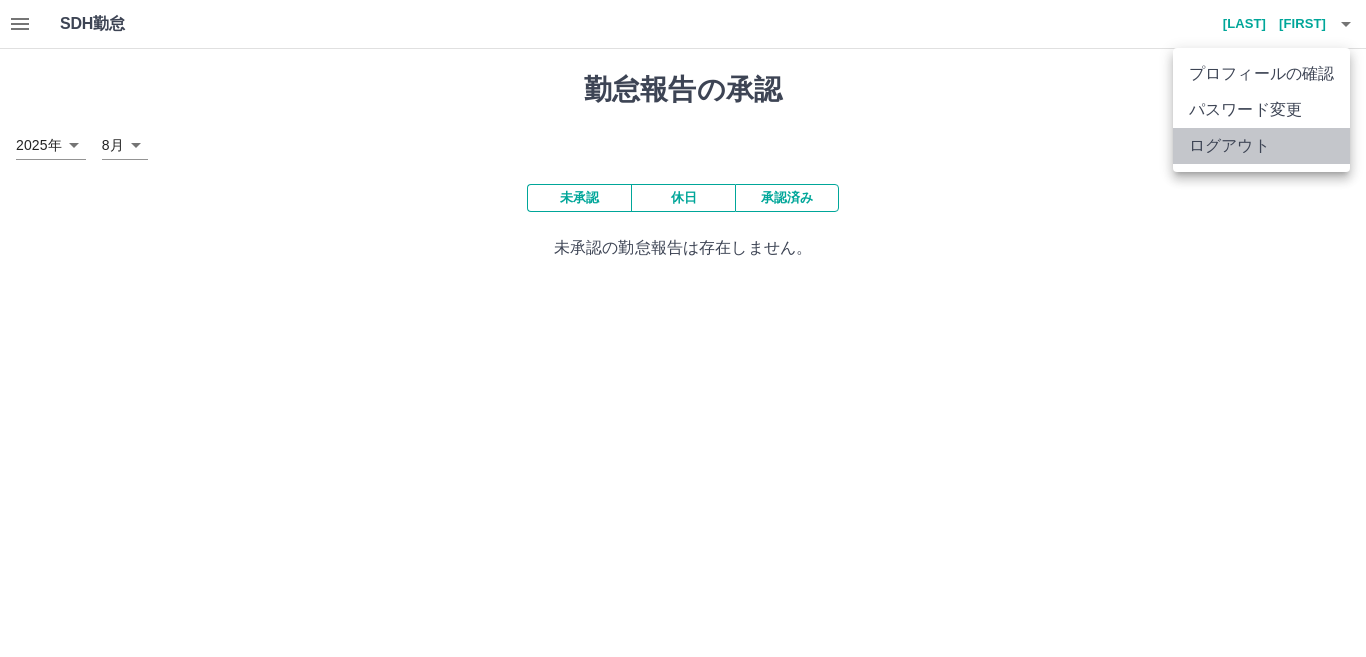 click on "ログアウト" at bounding box center [1261, 146] 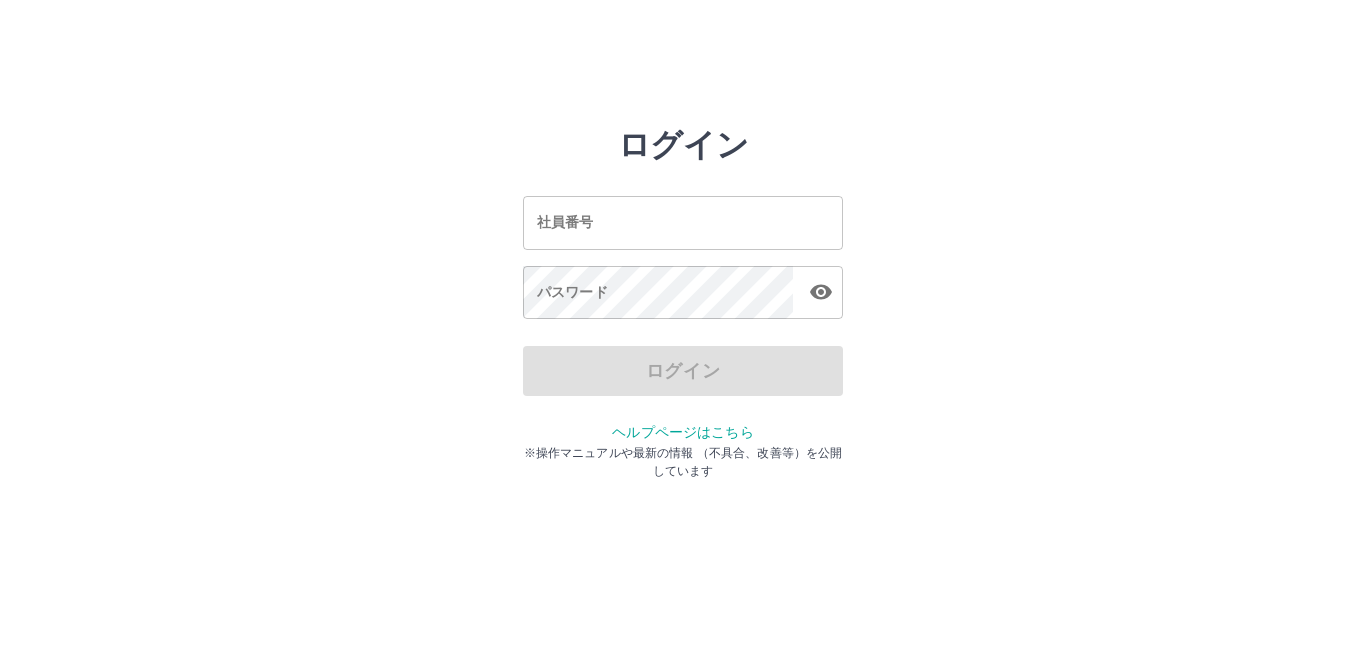 scroll, scrollTop: 0, scrollLeft: 0, axis: both 